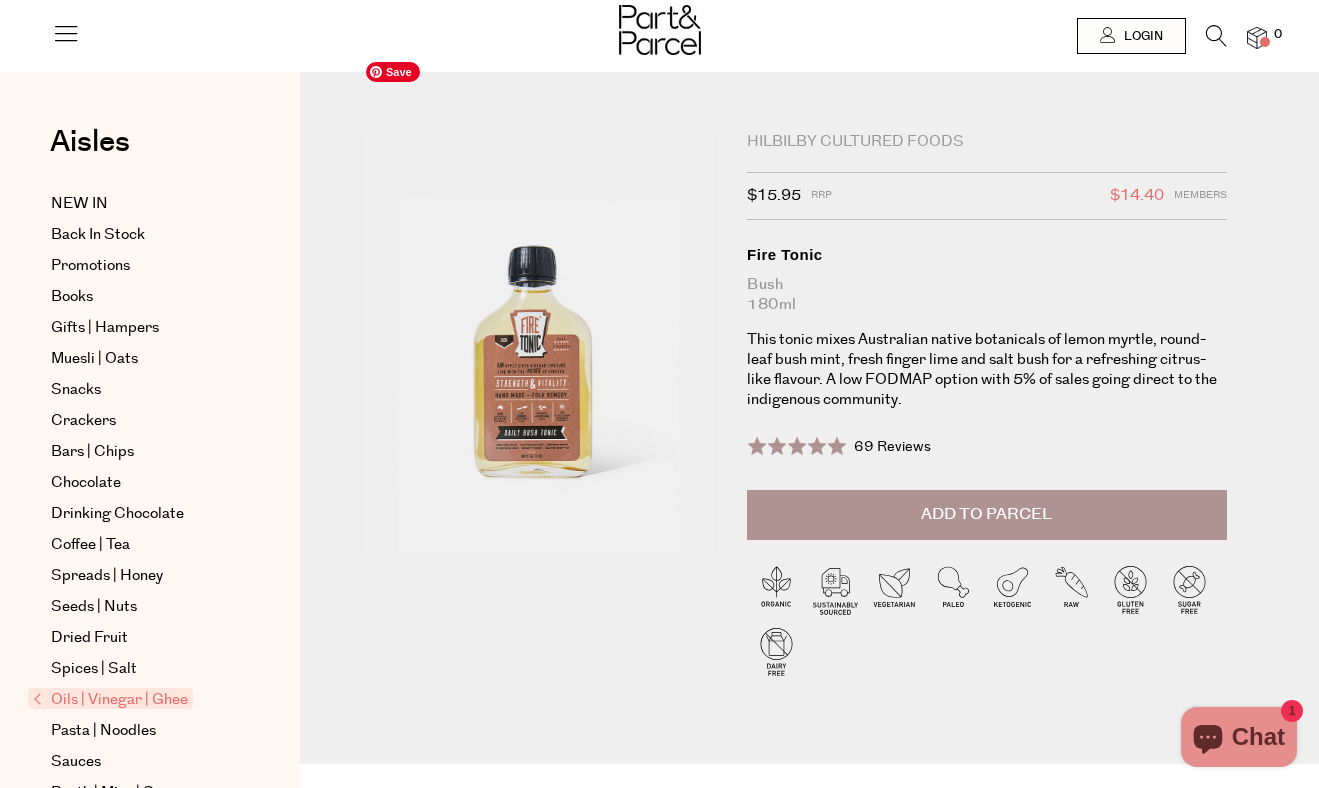 scroll, scrollTop: 0, scrollLeft: 0, axis: both 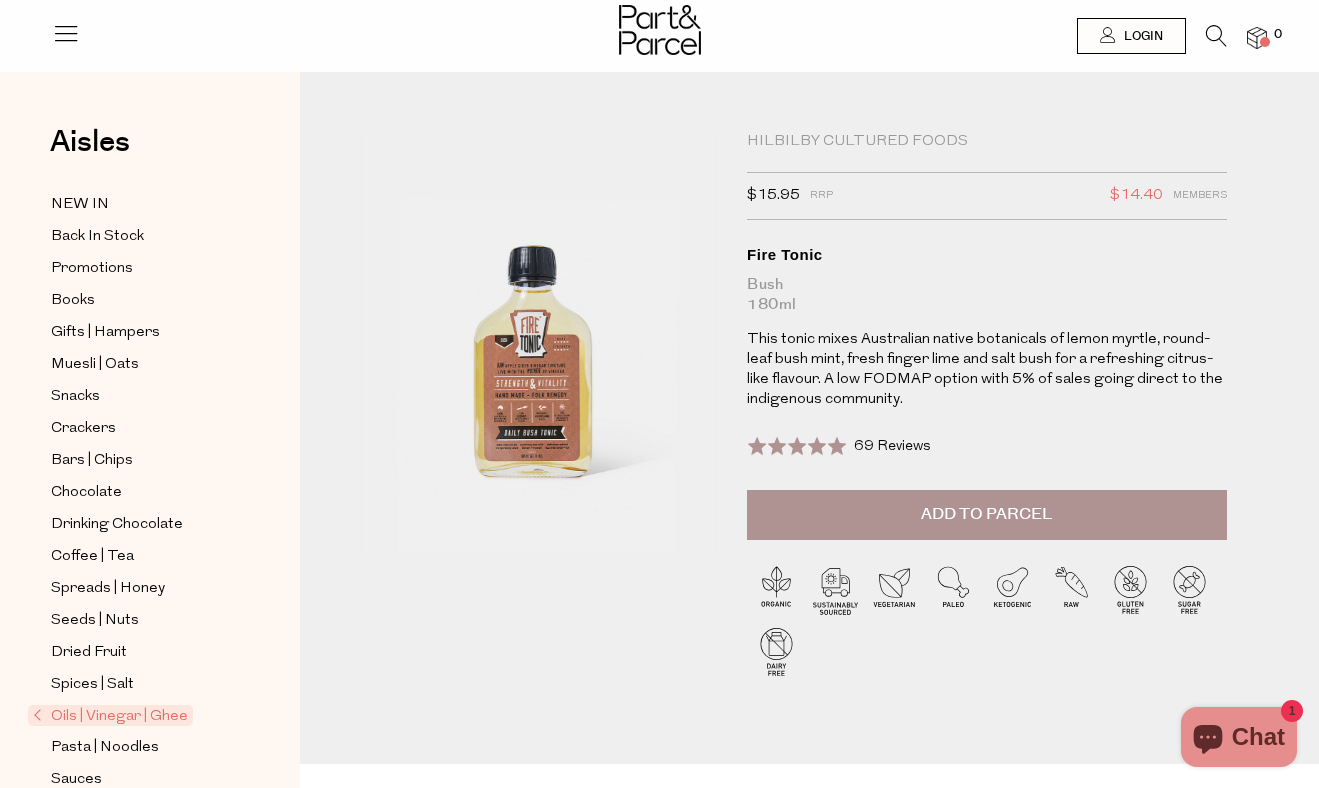 click at bounding box center (1216, 36) 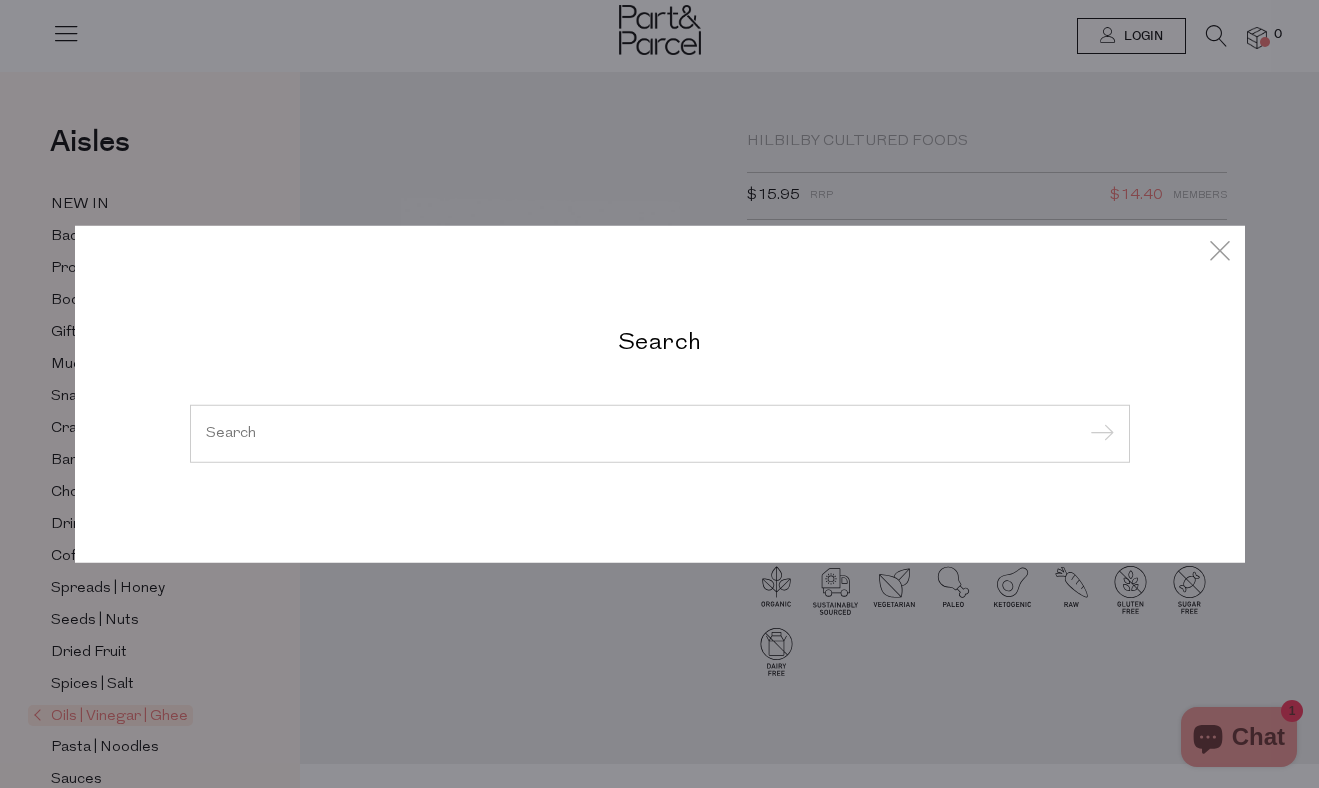 click at bounding box center (1216, 40) 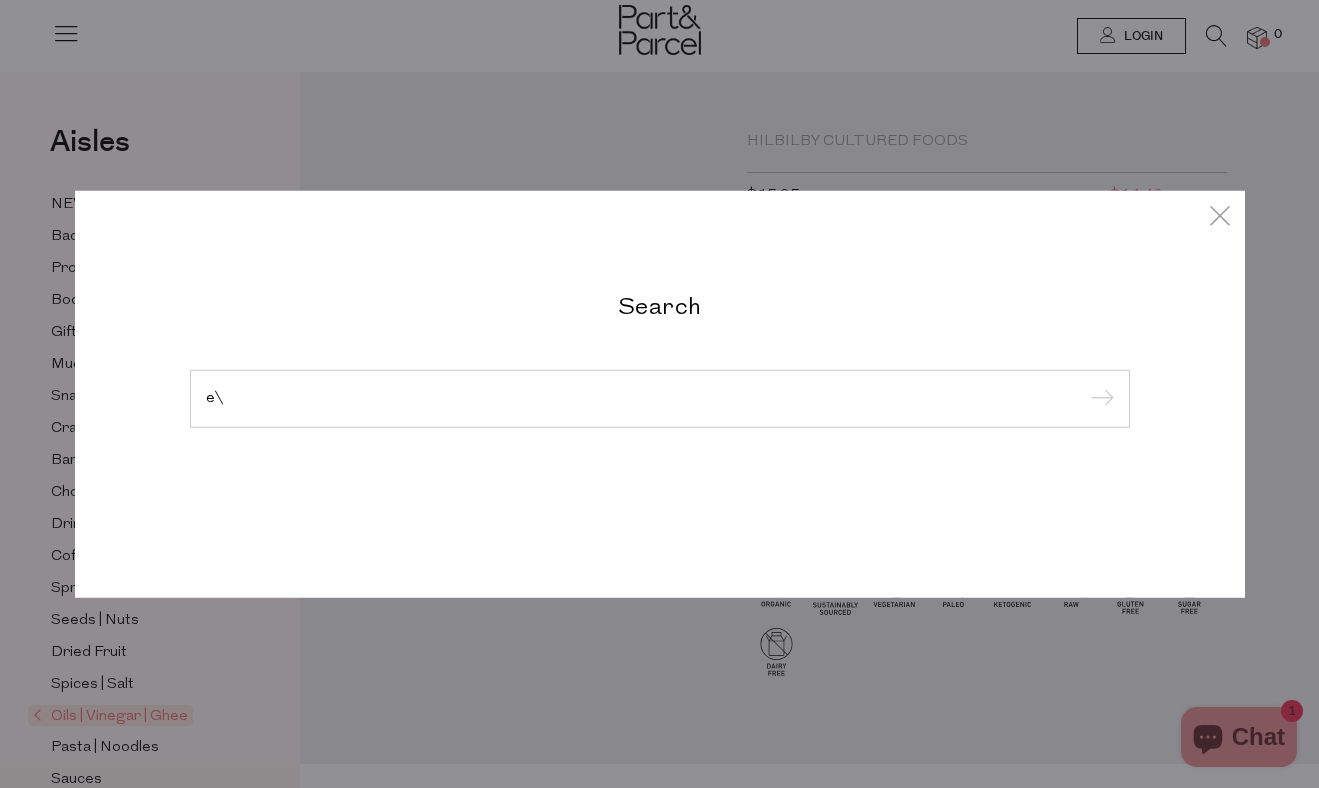 type on "e" 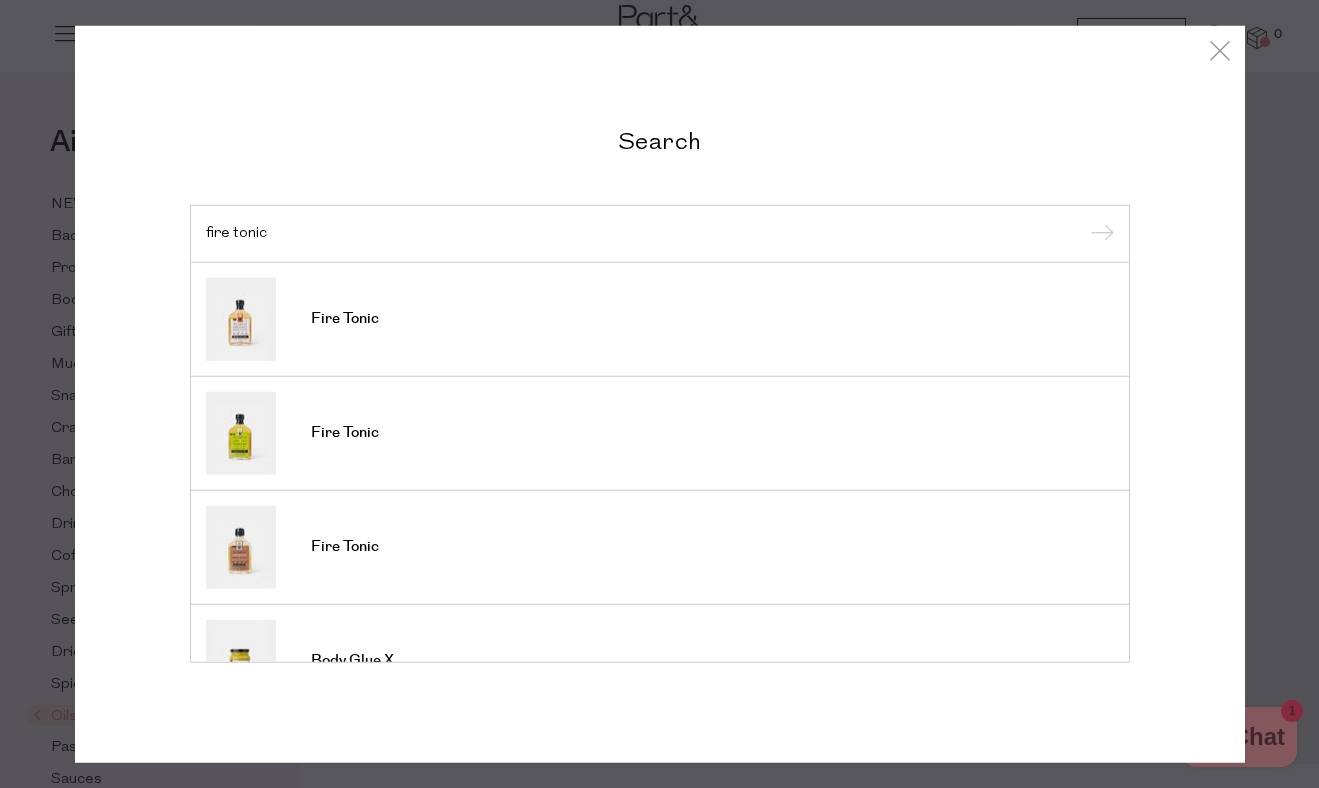 type on "fire tonic" 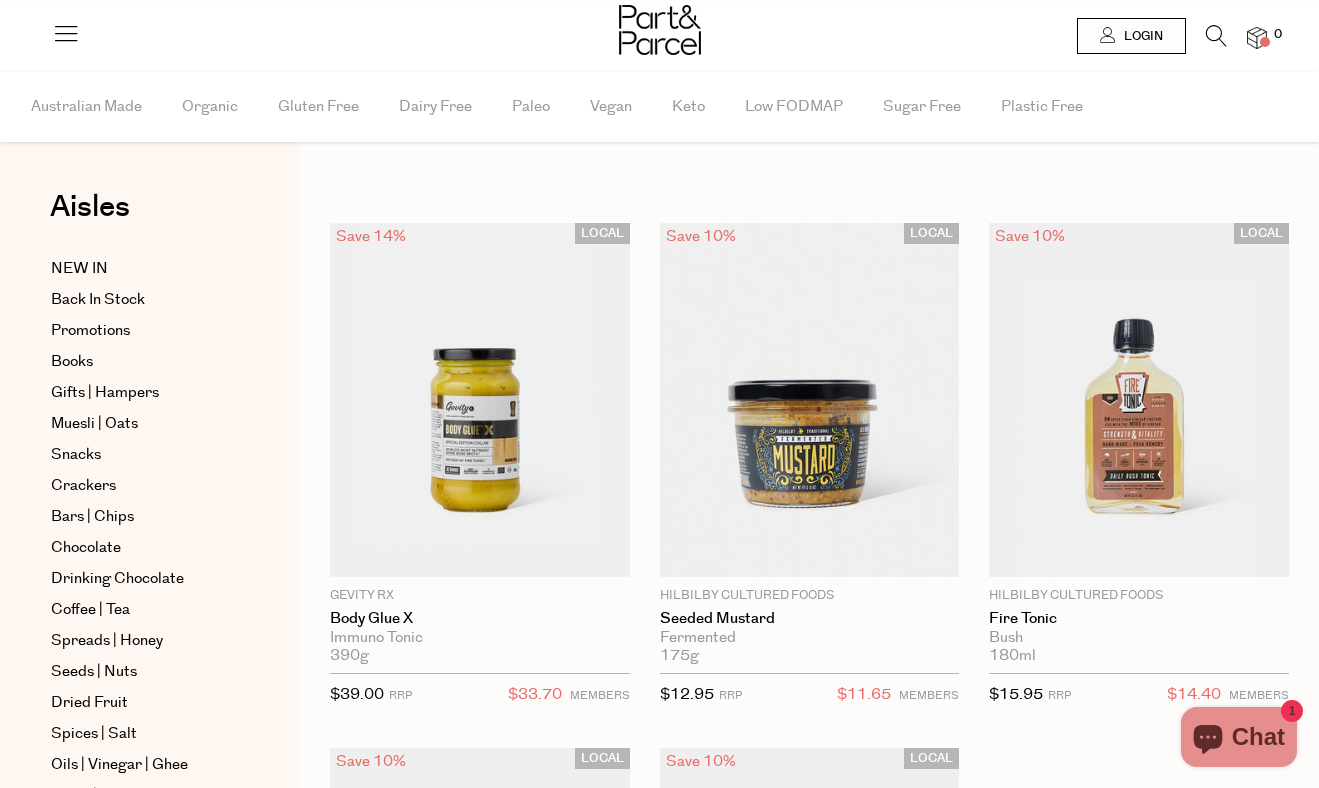 scroll, scrollTop: 0, scrollLeft: 0, axis: both 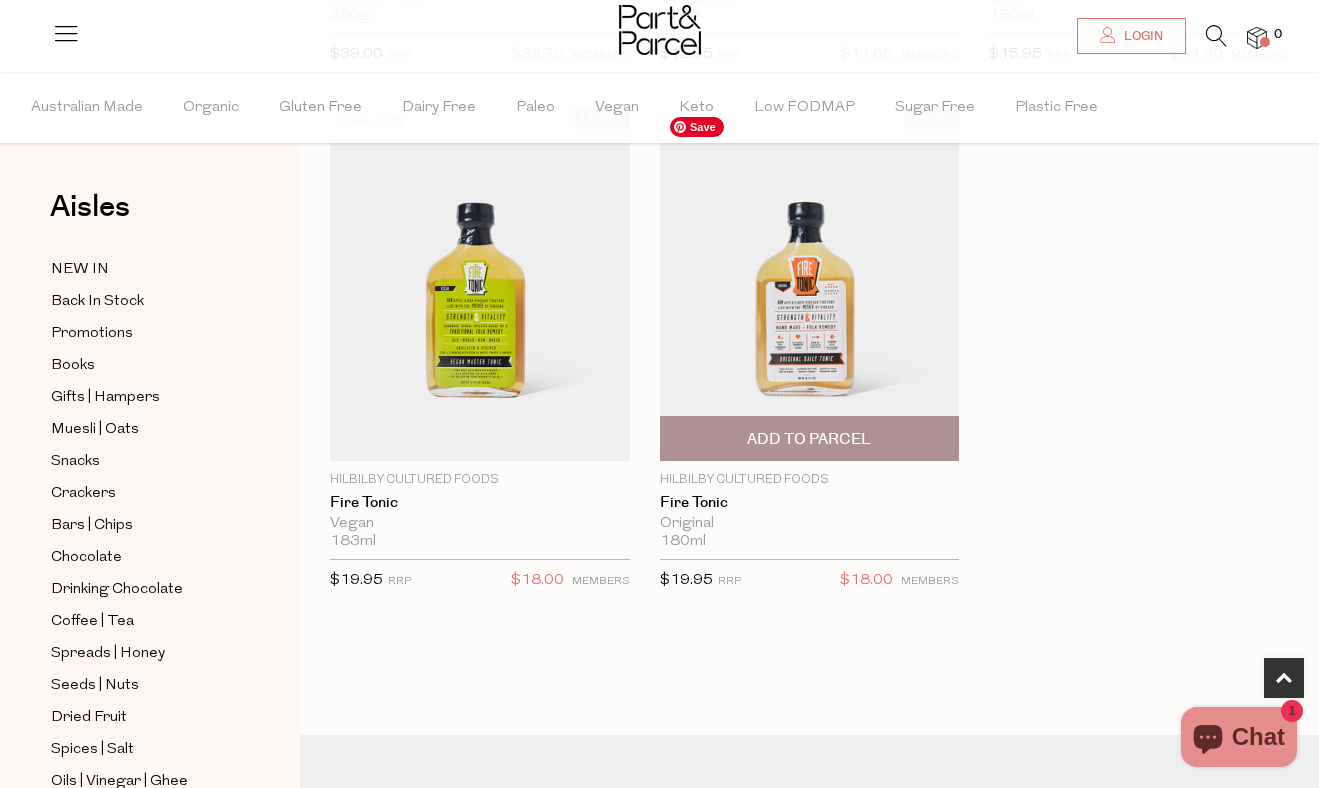 click at bounding box center [810, 284] 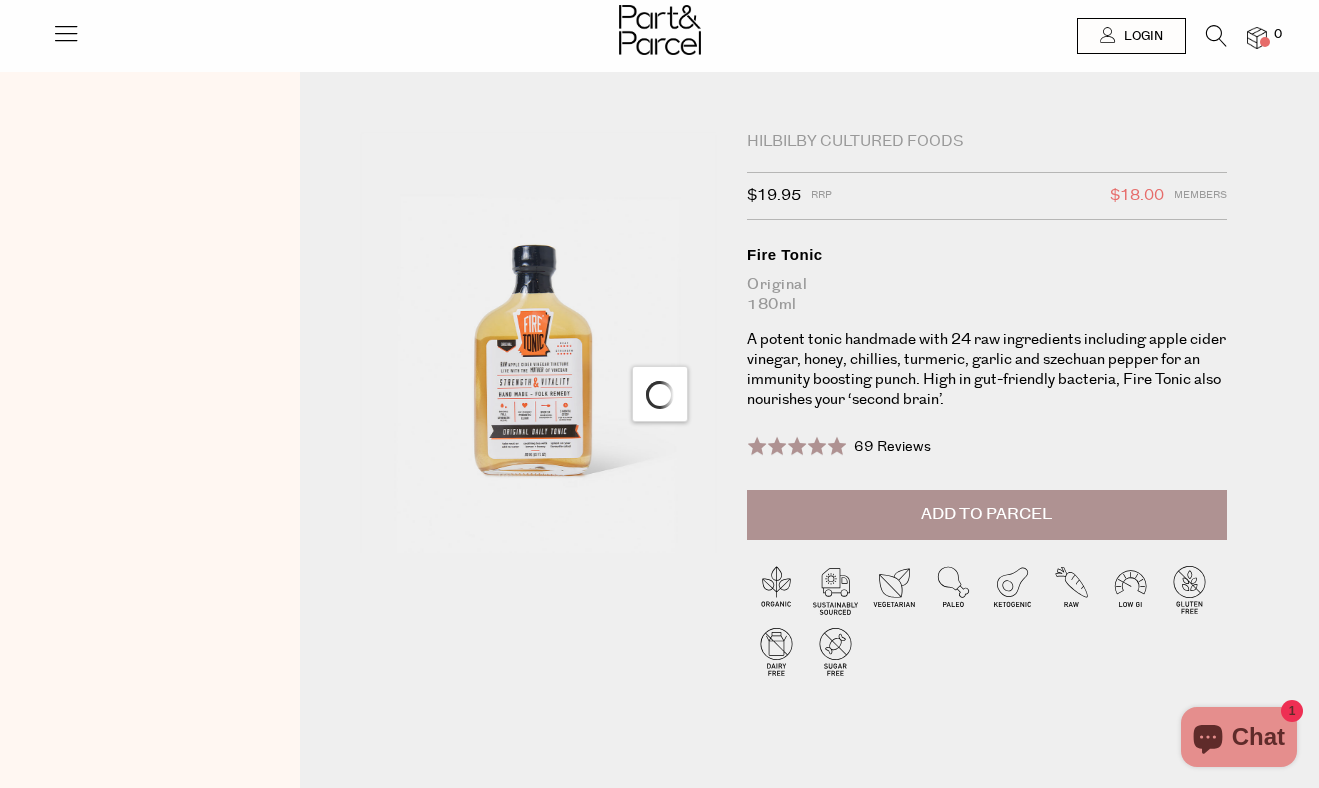 scroll, scrollTop: 0, scrollLeft: 0, axis: both 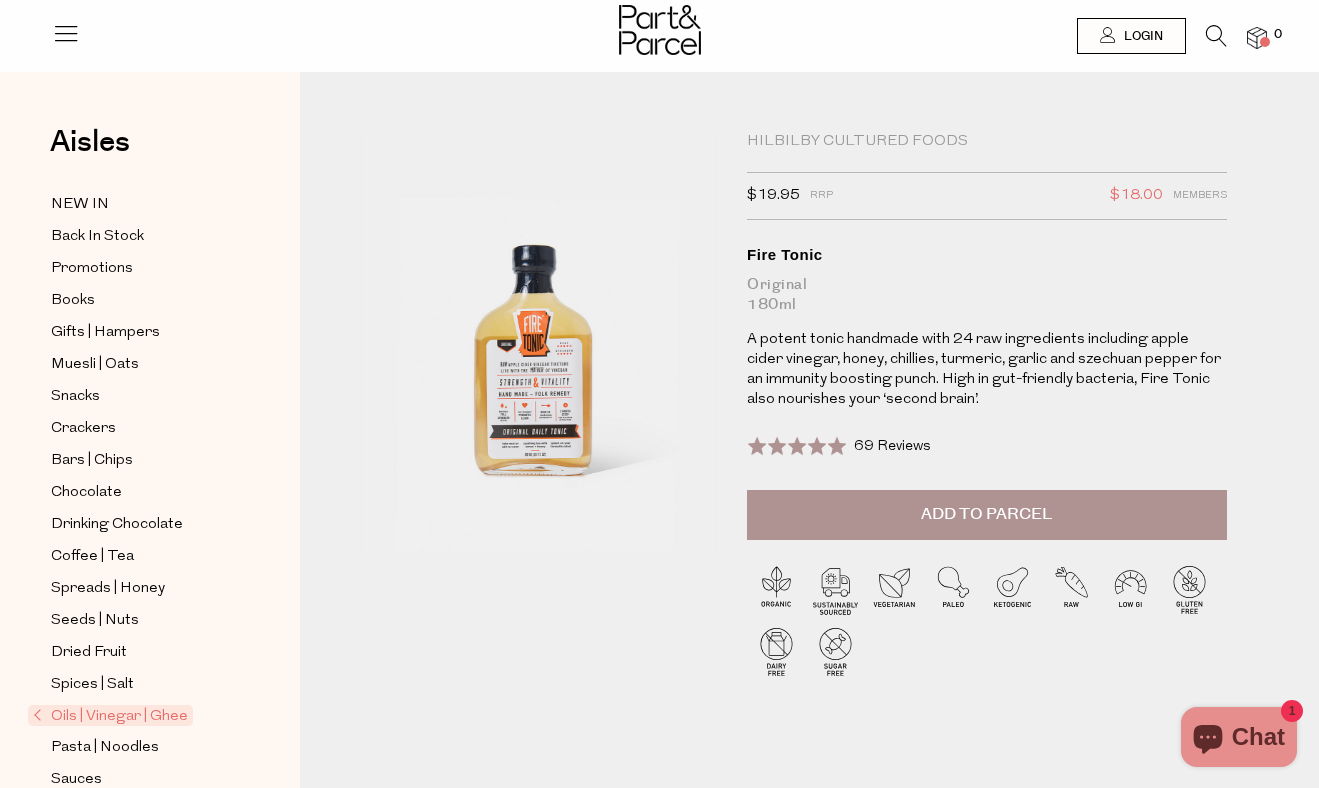click on "Add to Parcel" at bounding box center (986, 514) 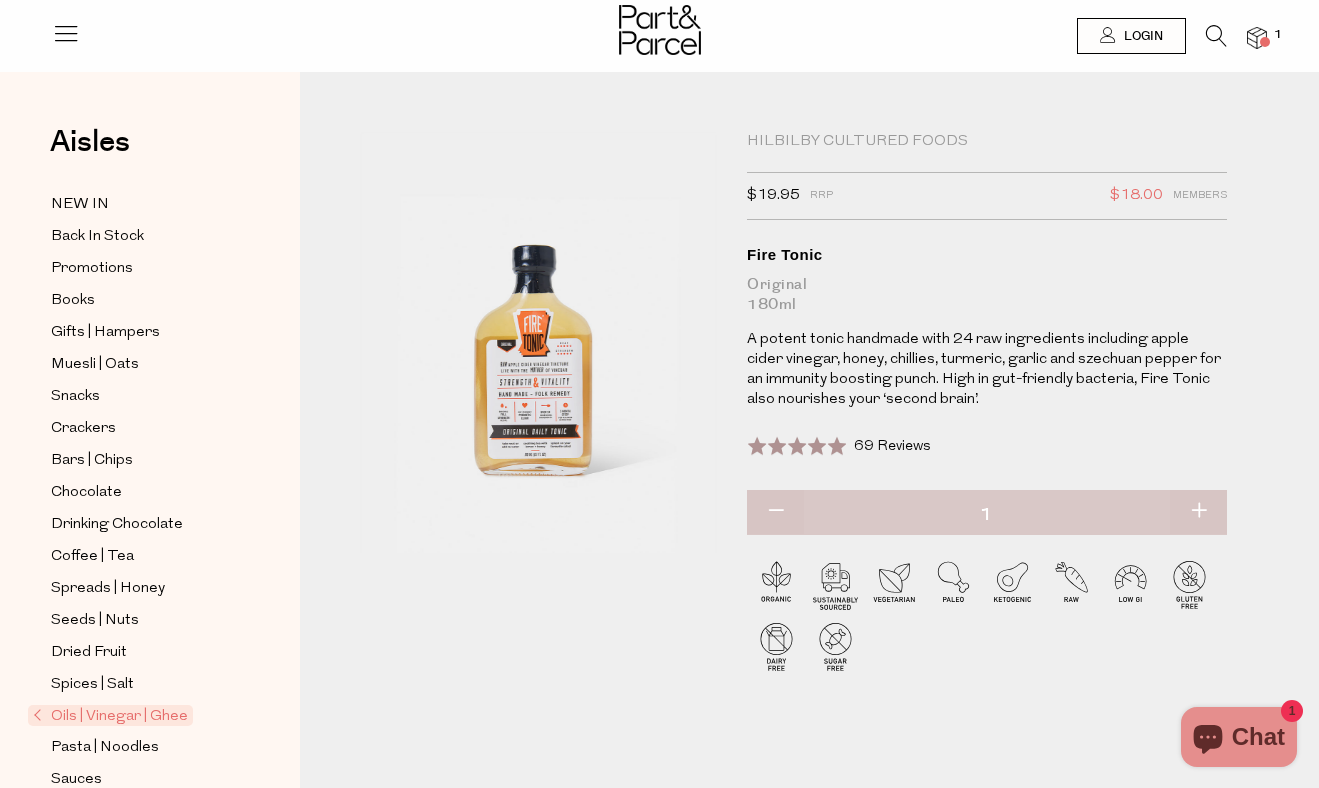 click at bounding box center (660, 30) 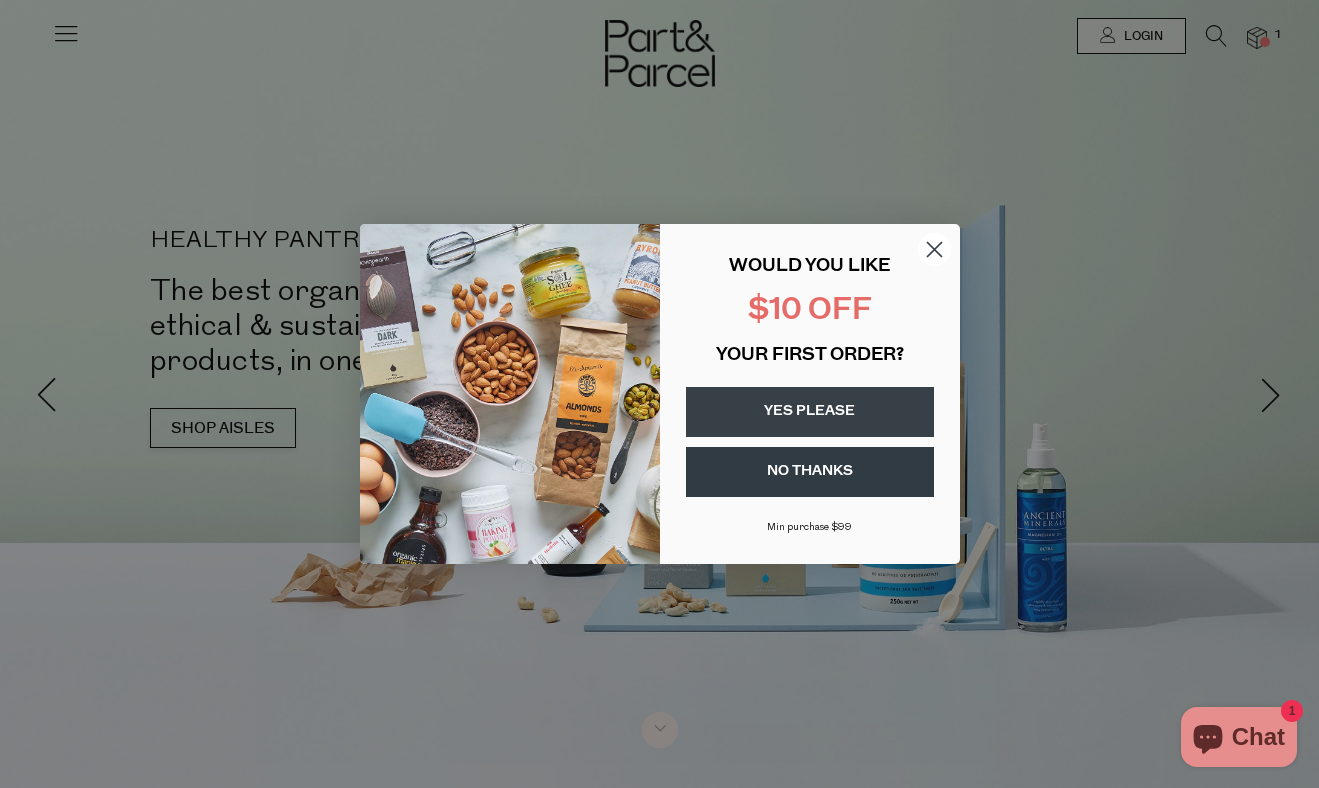 scroll, scrollTop: 0, scrollLeft: 0, axis: both 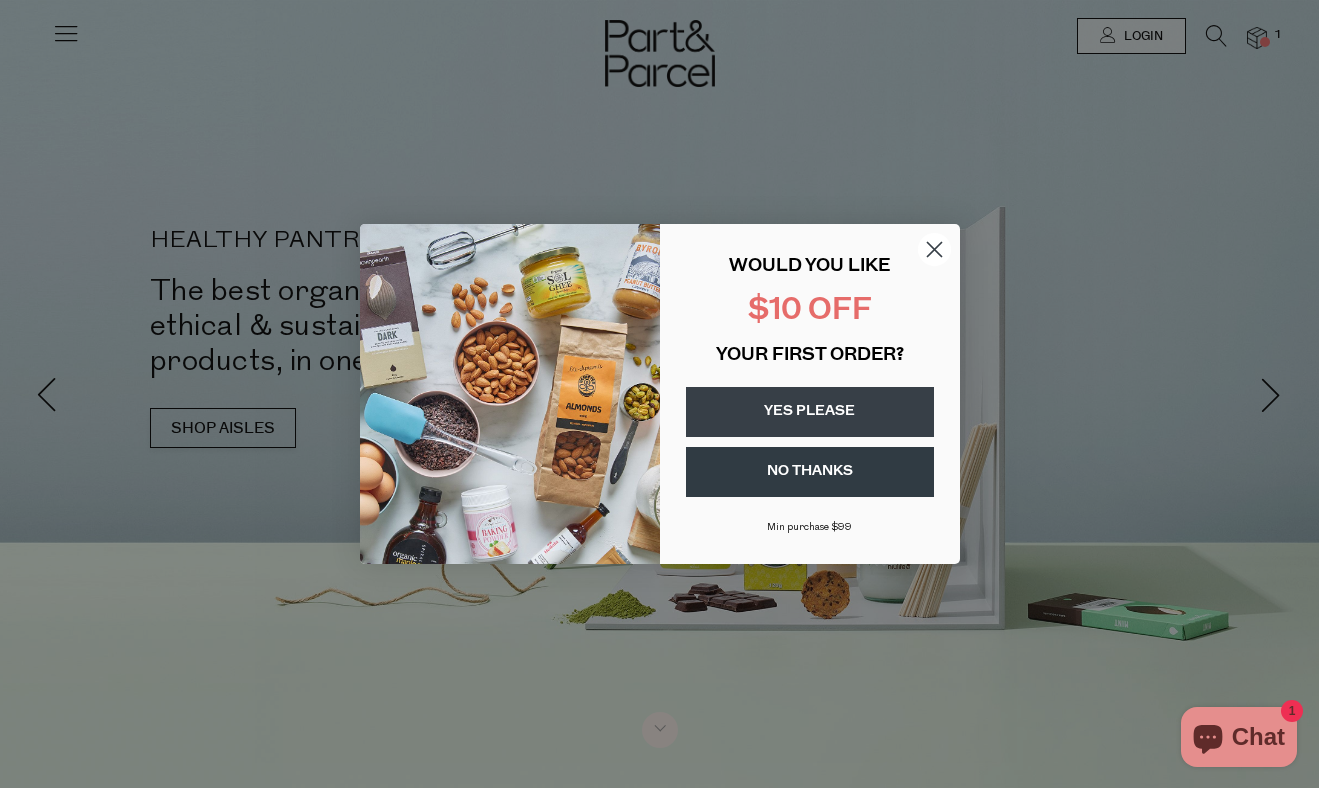 click 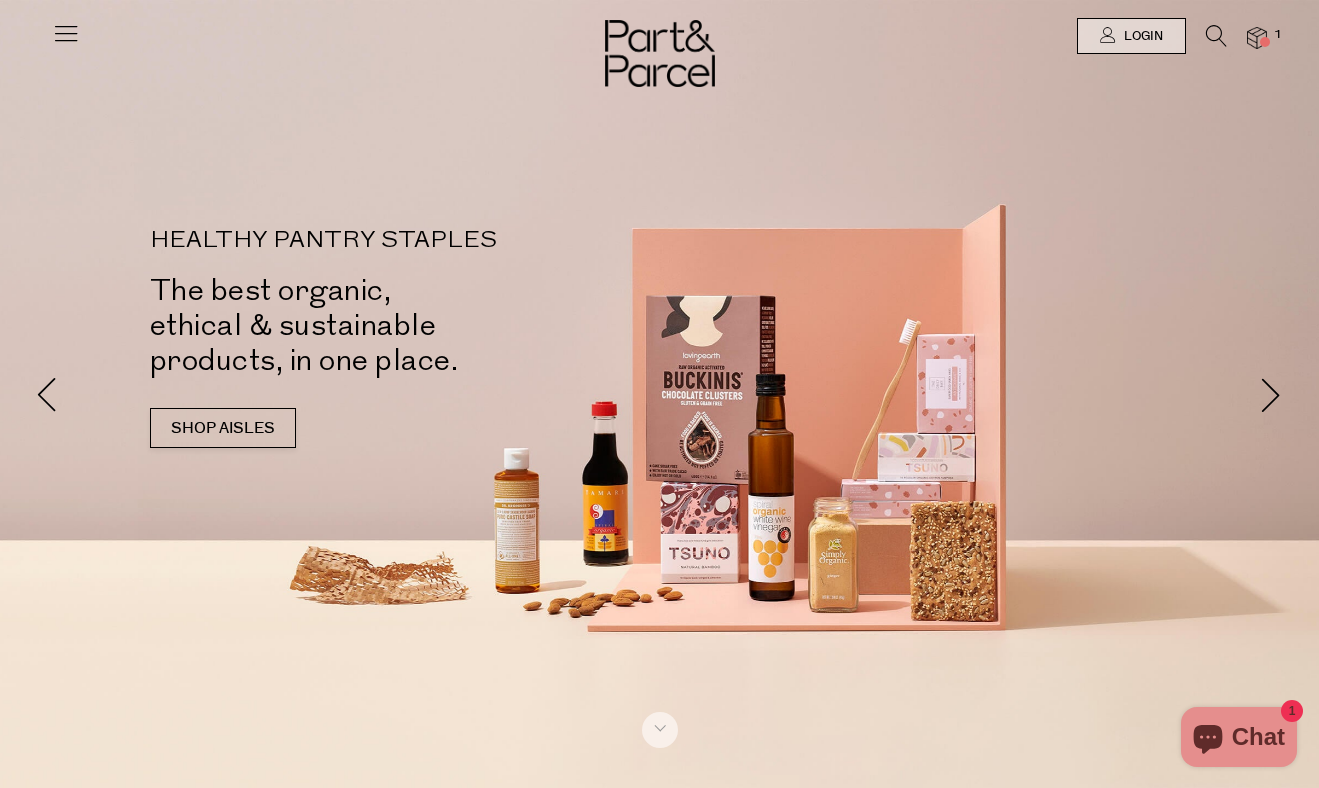 click on "1" at bounding box center (1247, 38) 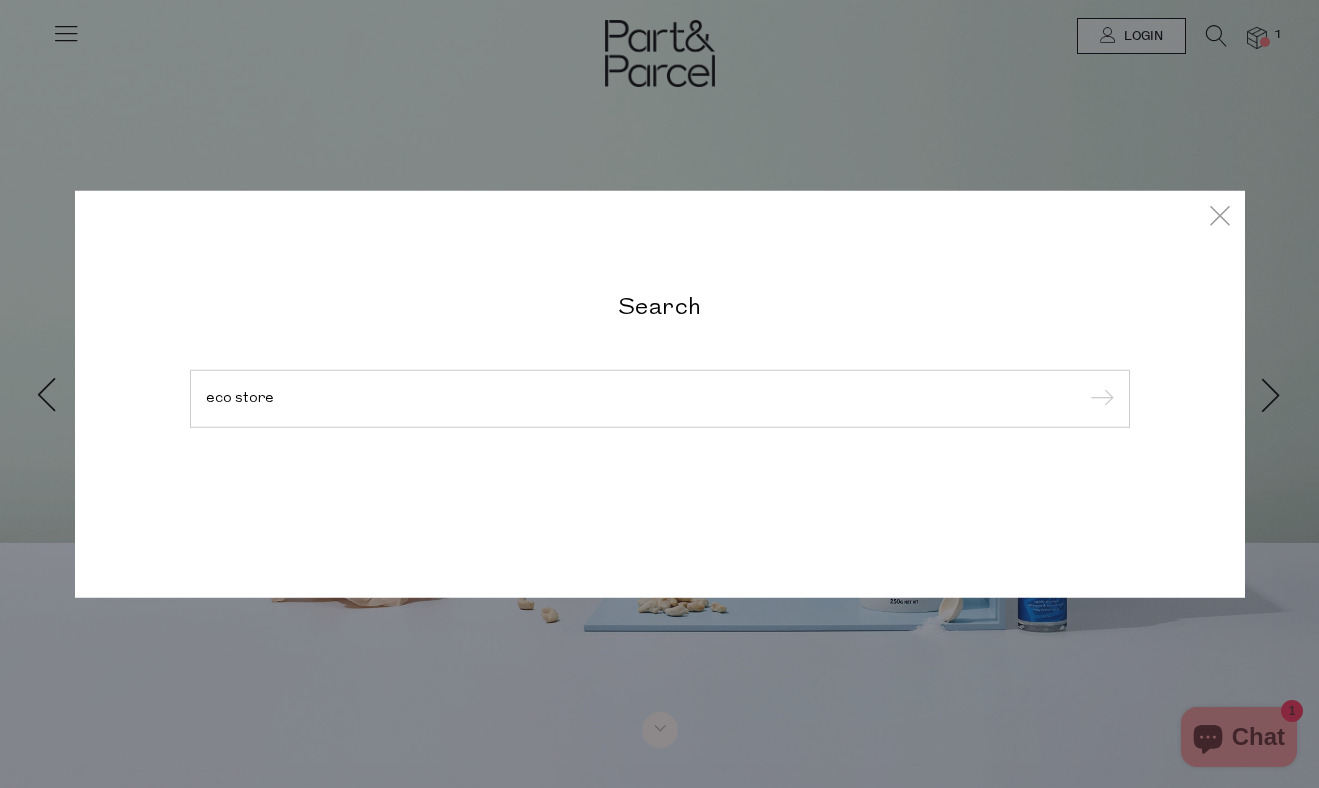 type on "eco store" 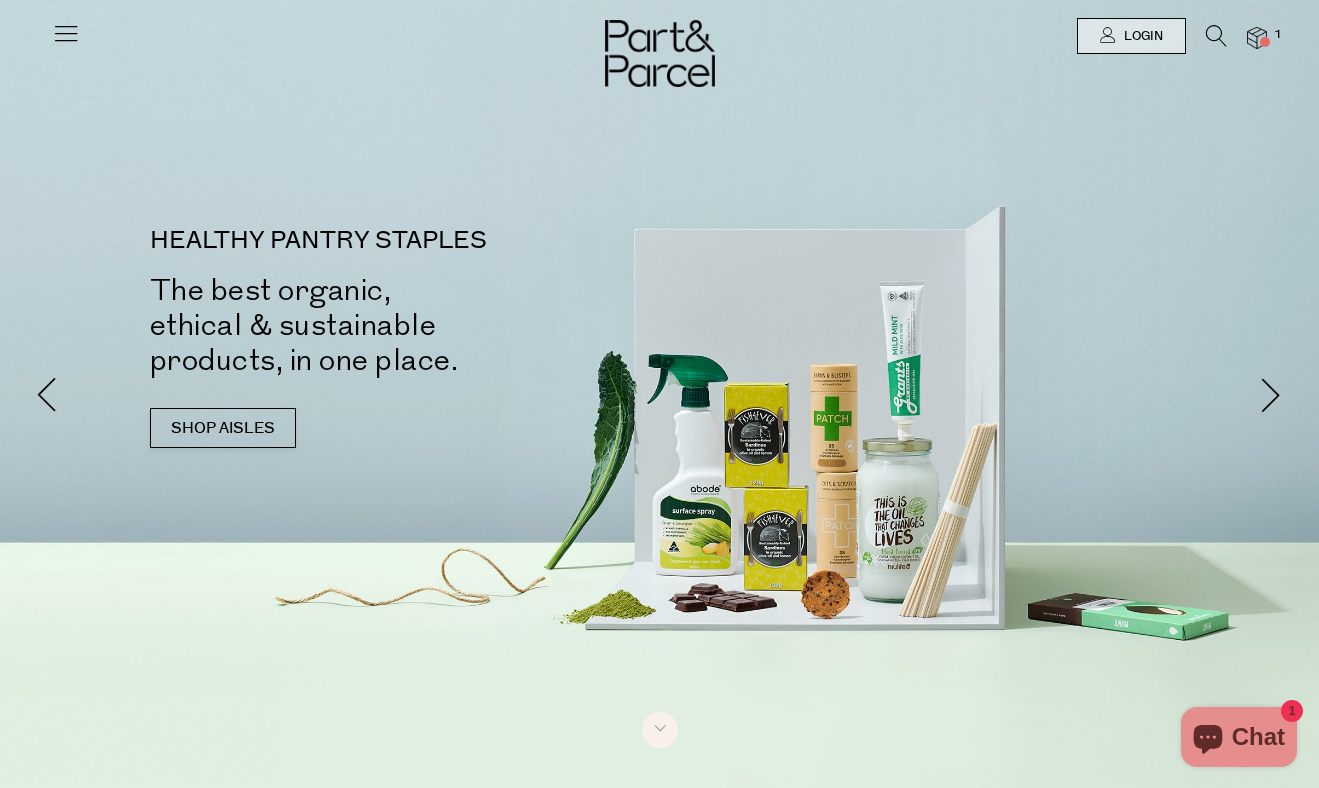 scroll, scrollTop: 0, scrollLeft: 0, axis: both 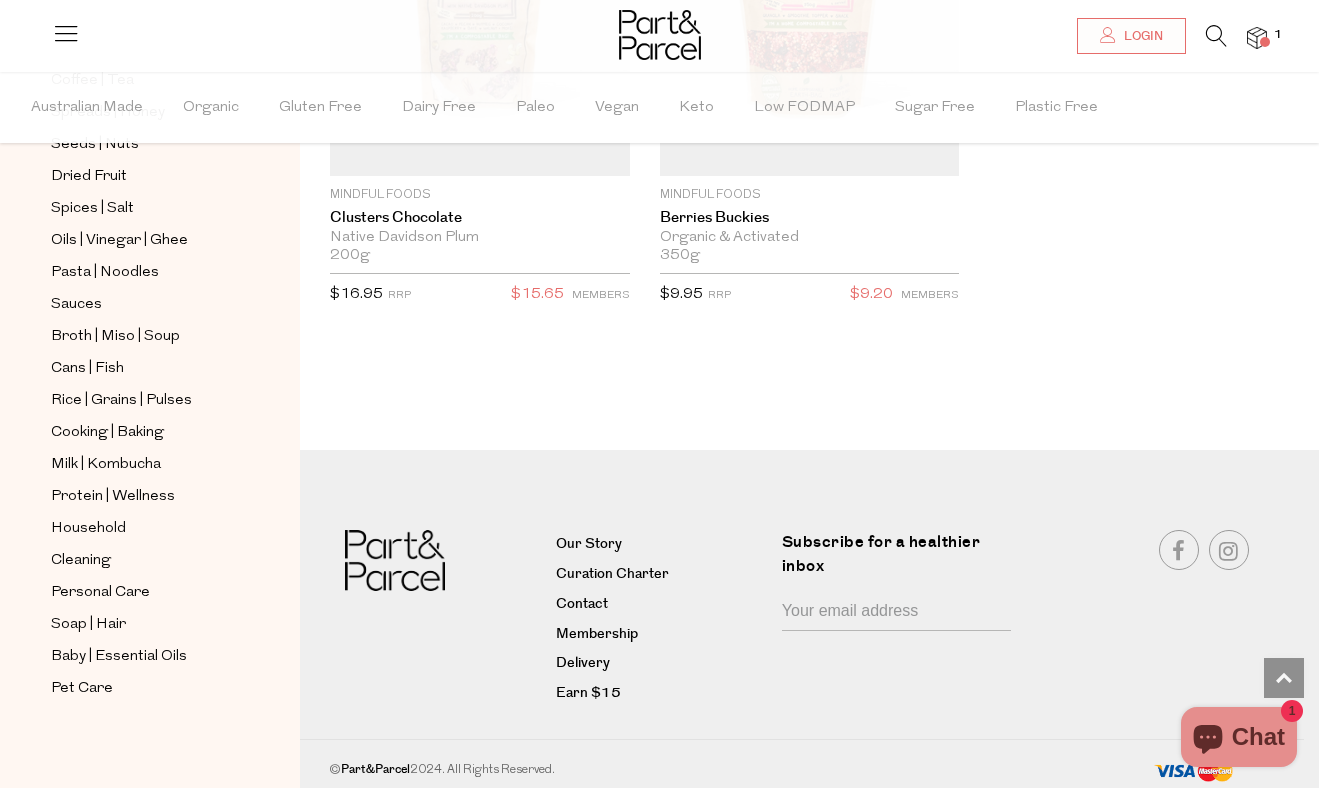 click at bounding box center (1216, 36) 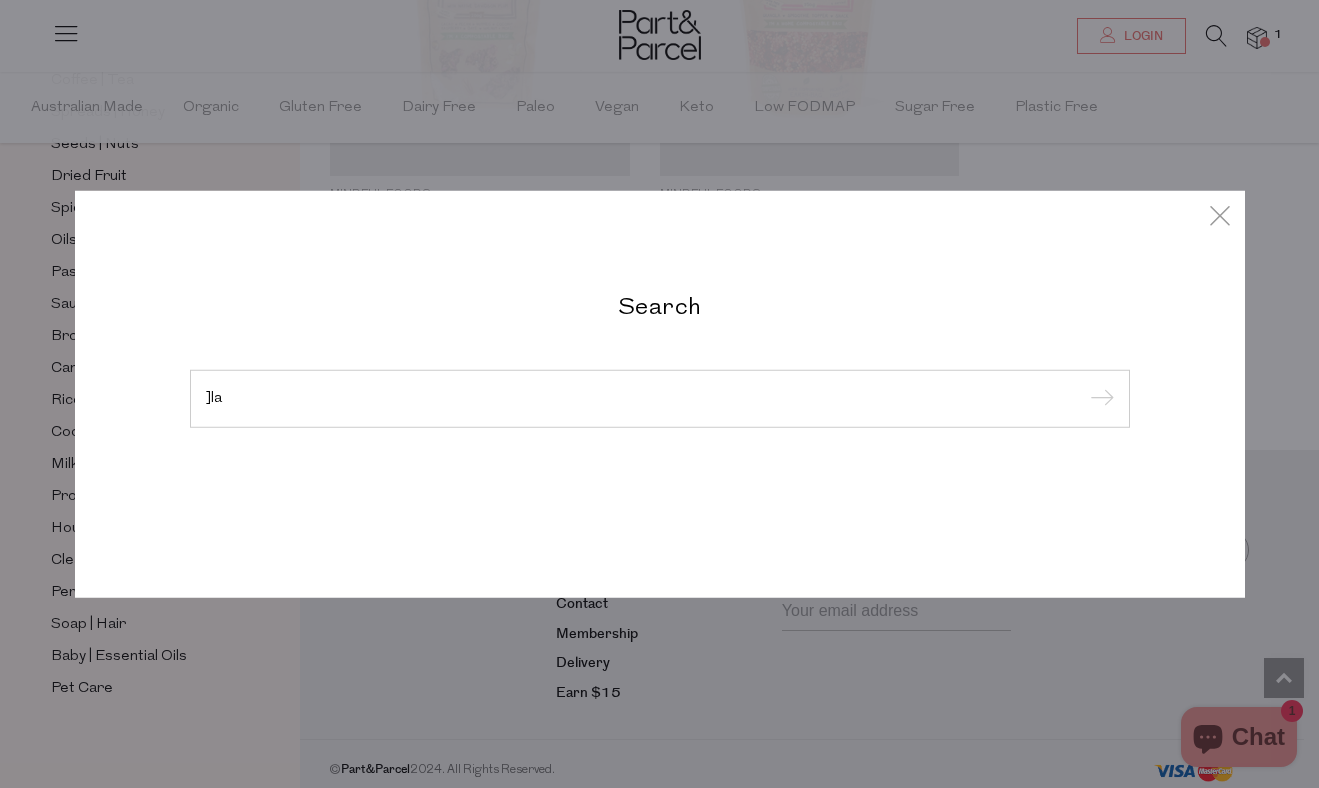 type on "]la" 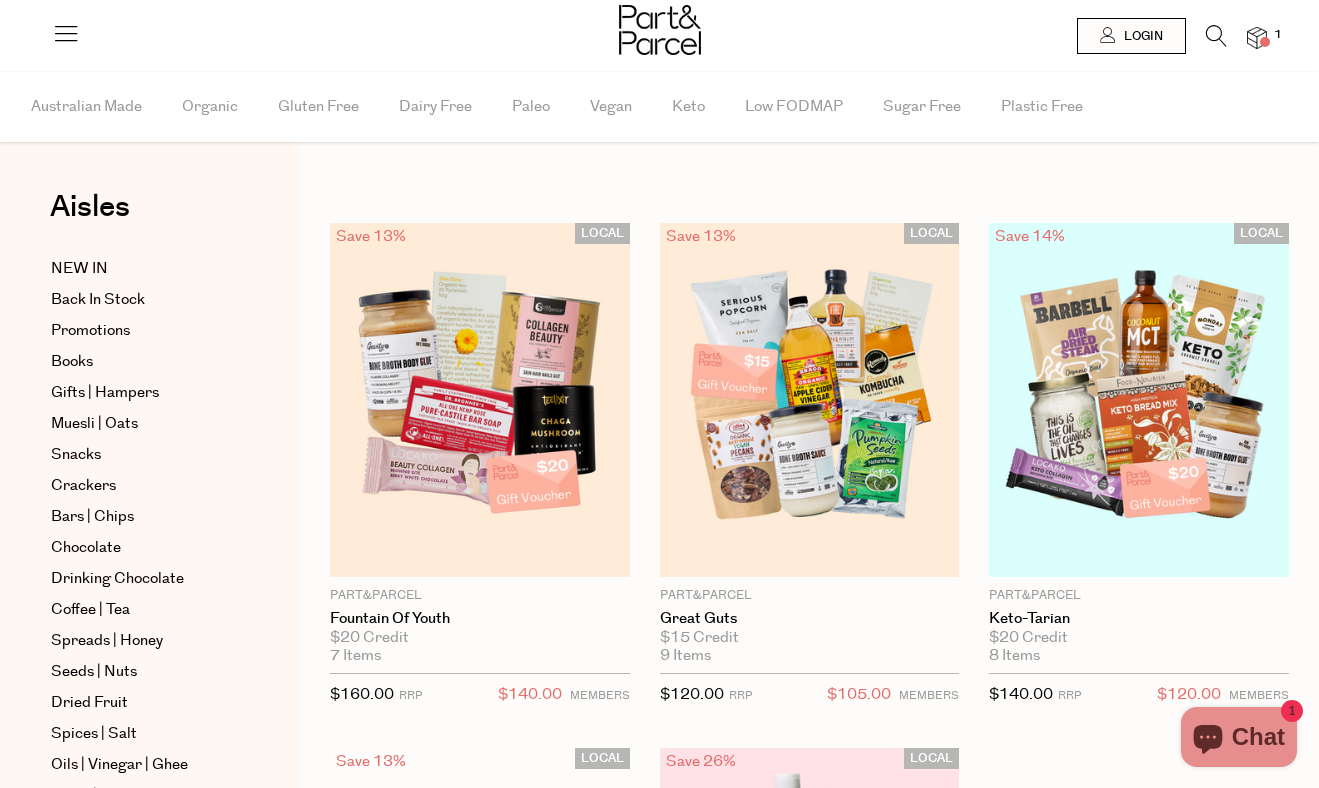 scroll, scrollTop: 0, scrollLeft: 0, axis: both 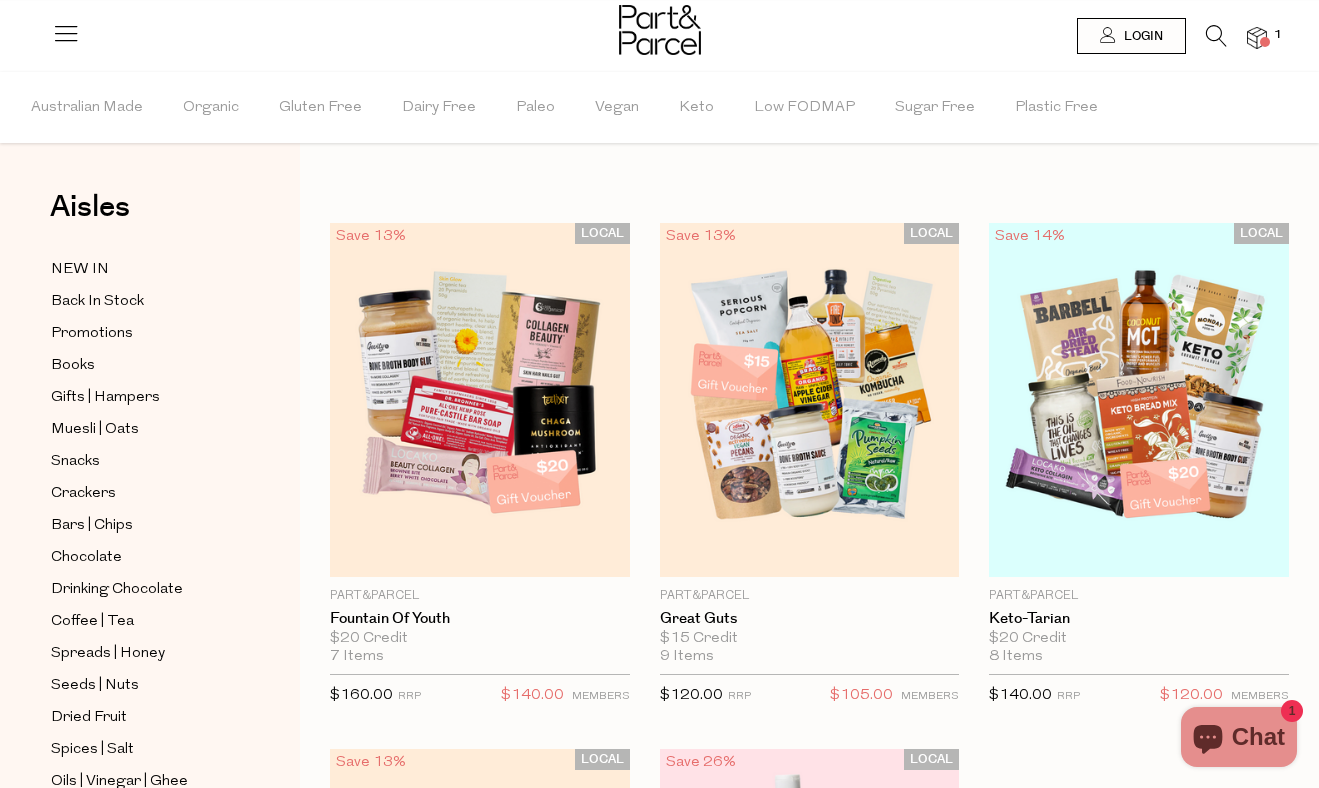 click at bounding box center (1216, 36) 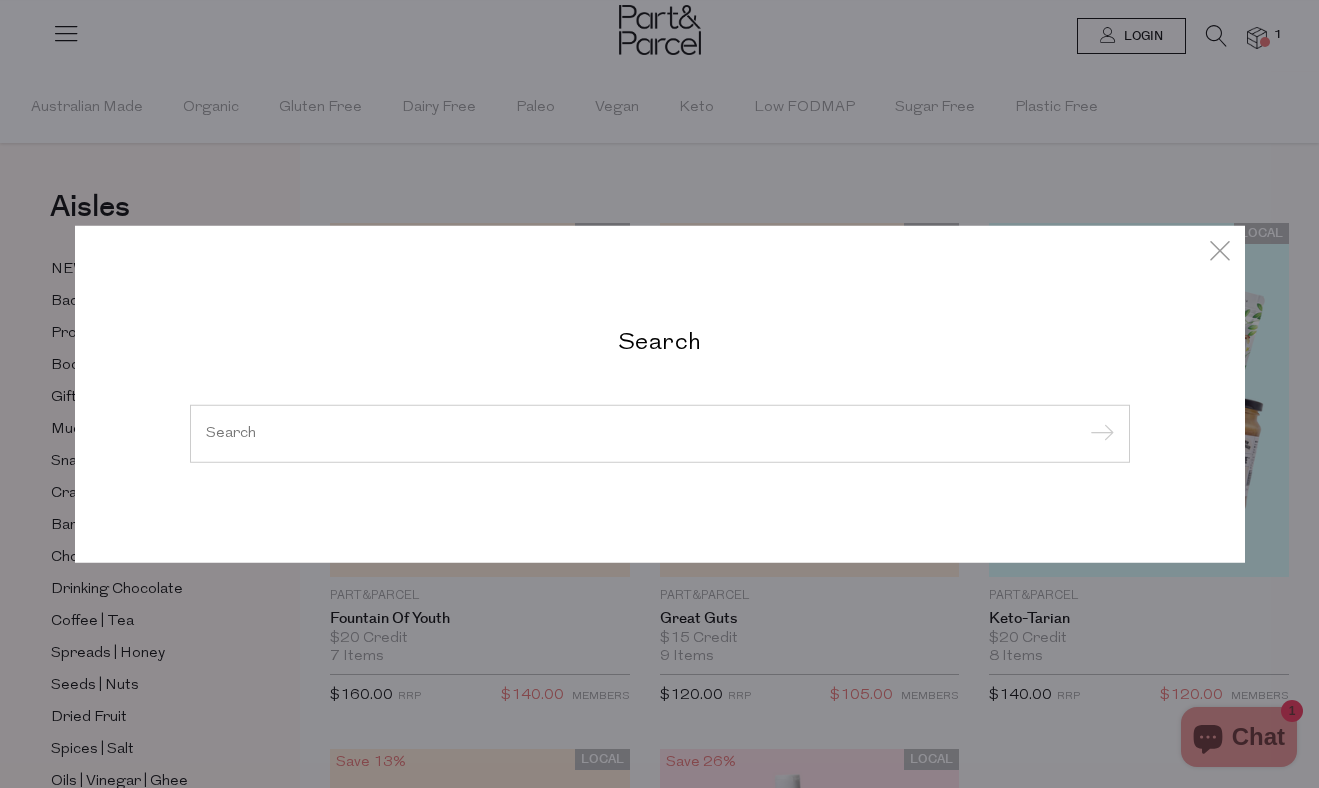 click on "Search" at bounding box center (660, 394) 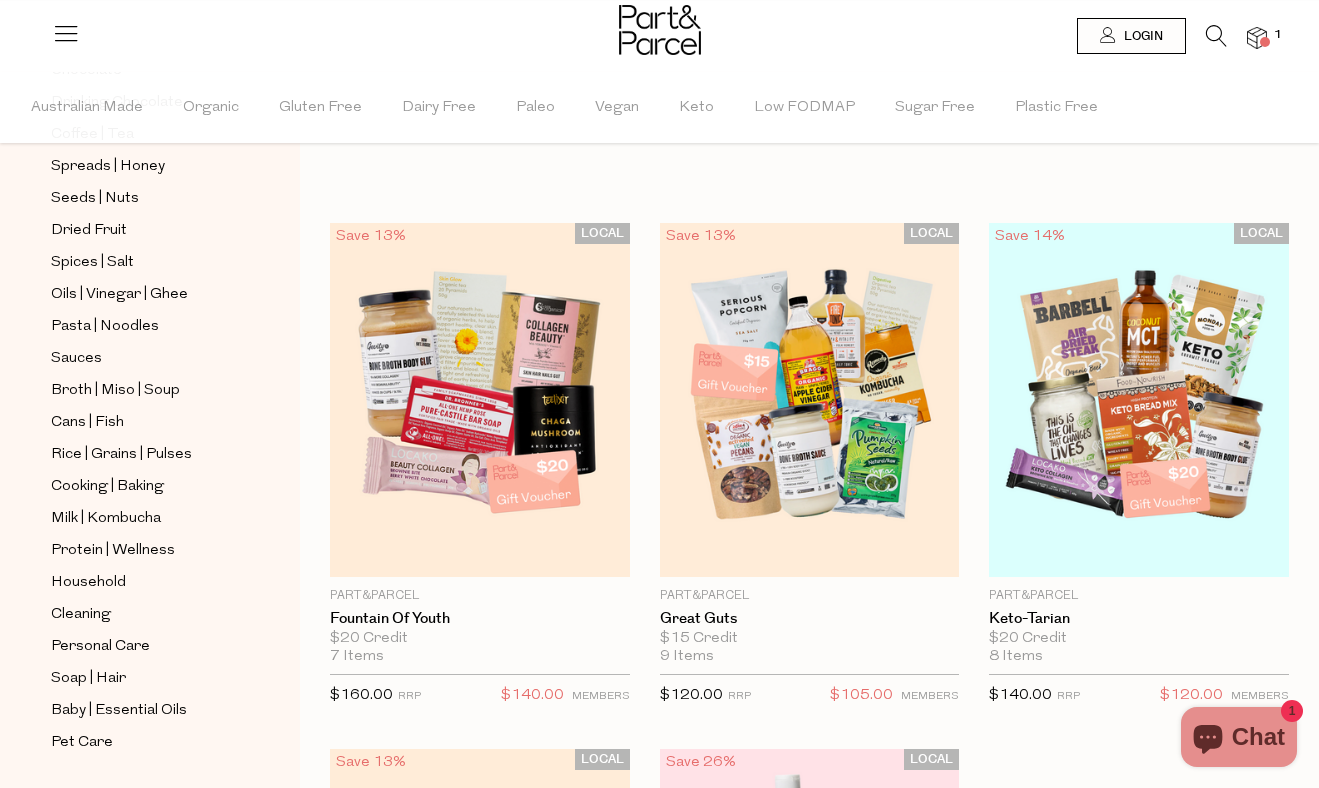 scroll, scrollTop: 541, scrollLeft: 0, axis: vertical 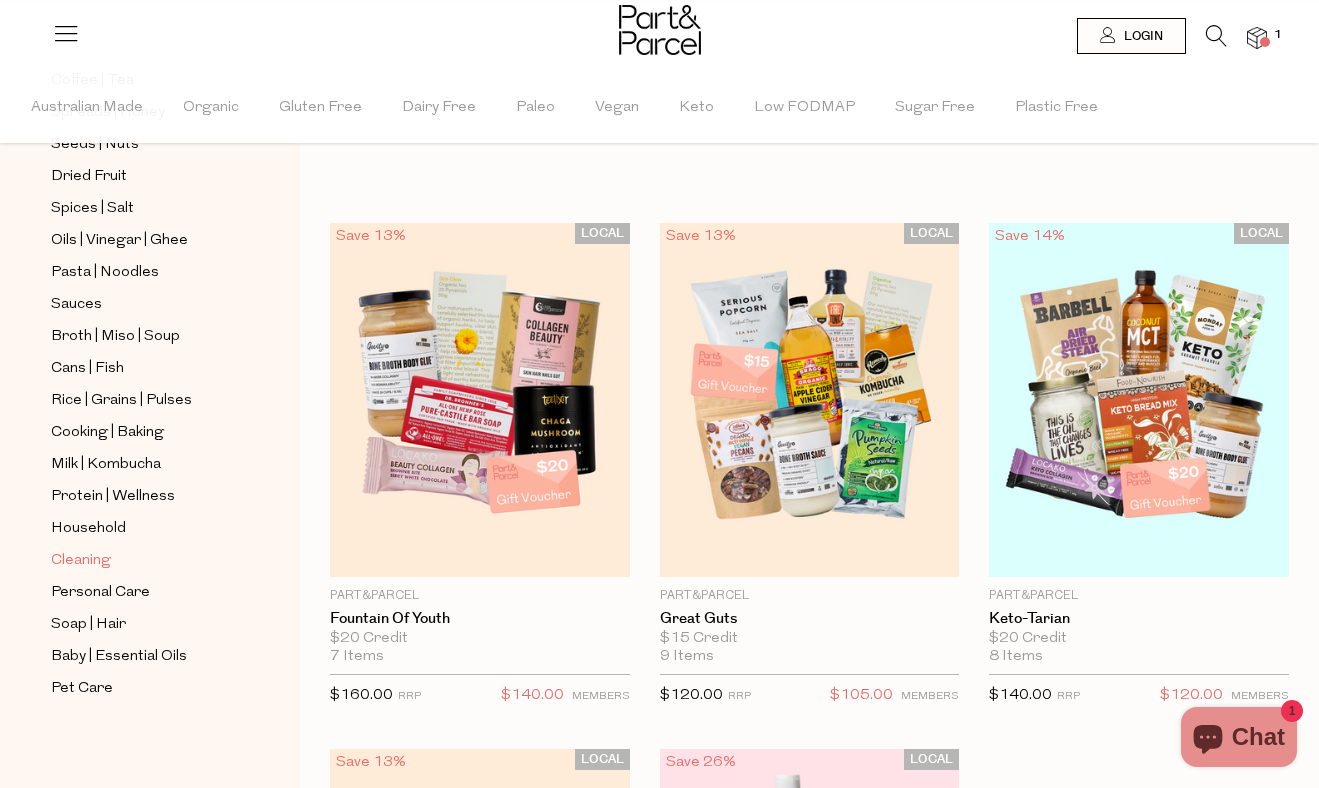 click on "Cleaning" at bounding box center (81, 561) 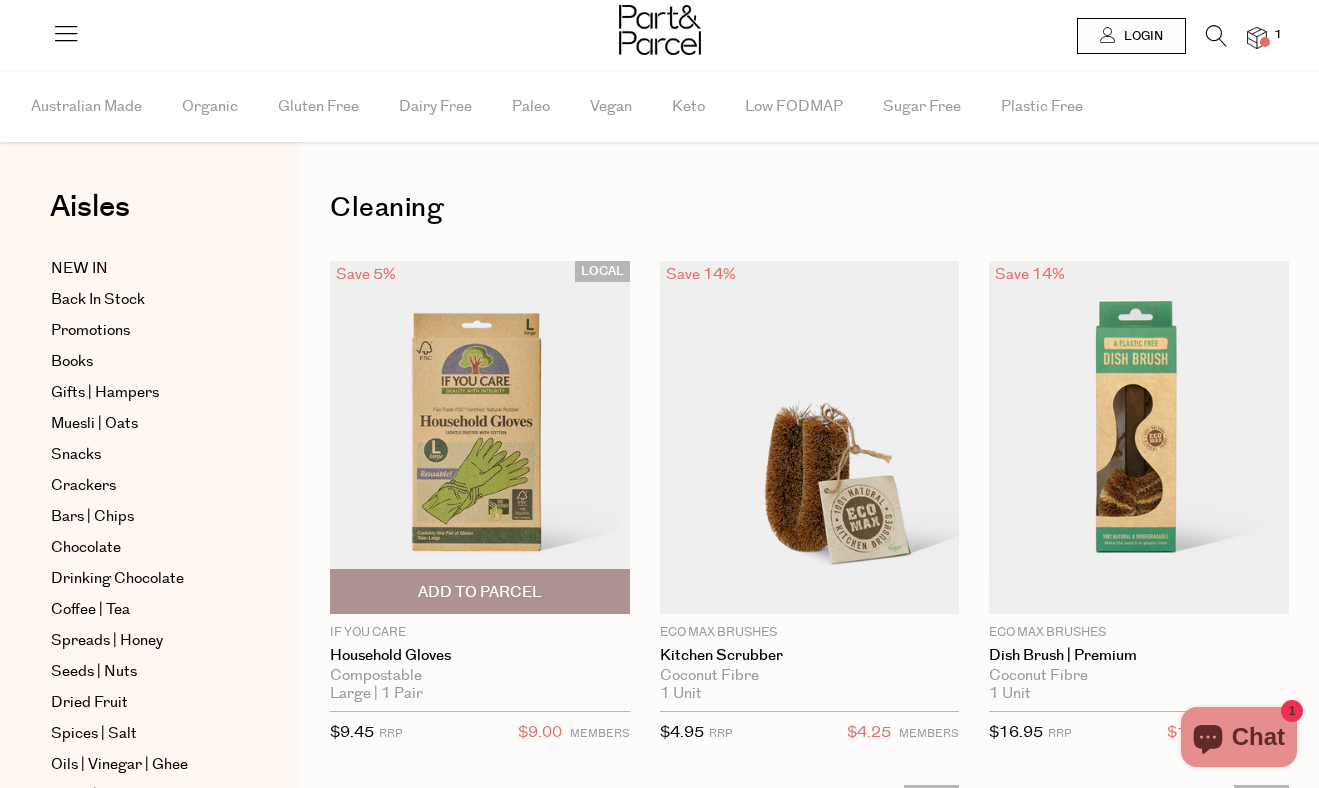 scroll, scrollTop: 0, scrollLeft: 0, axis: both 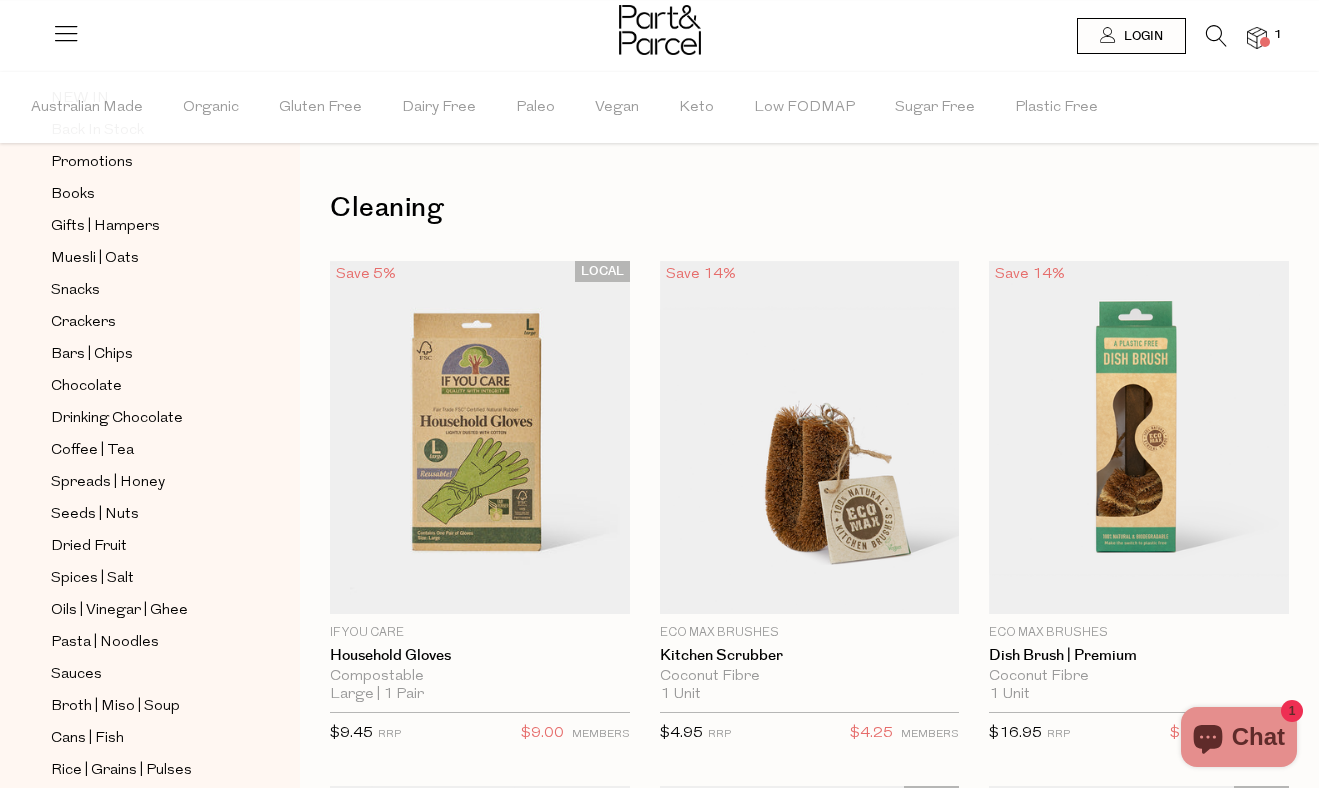 click on "1" at bounding box center (1247, 38) 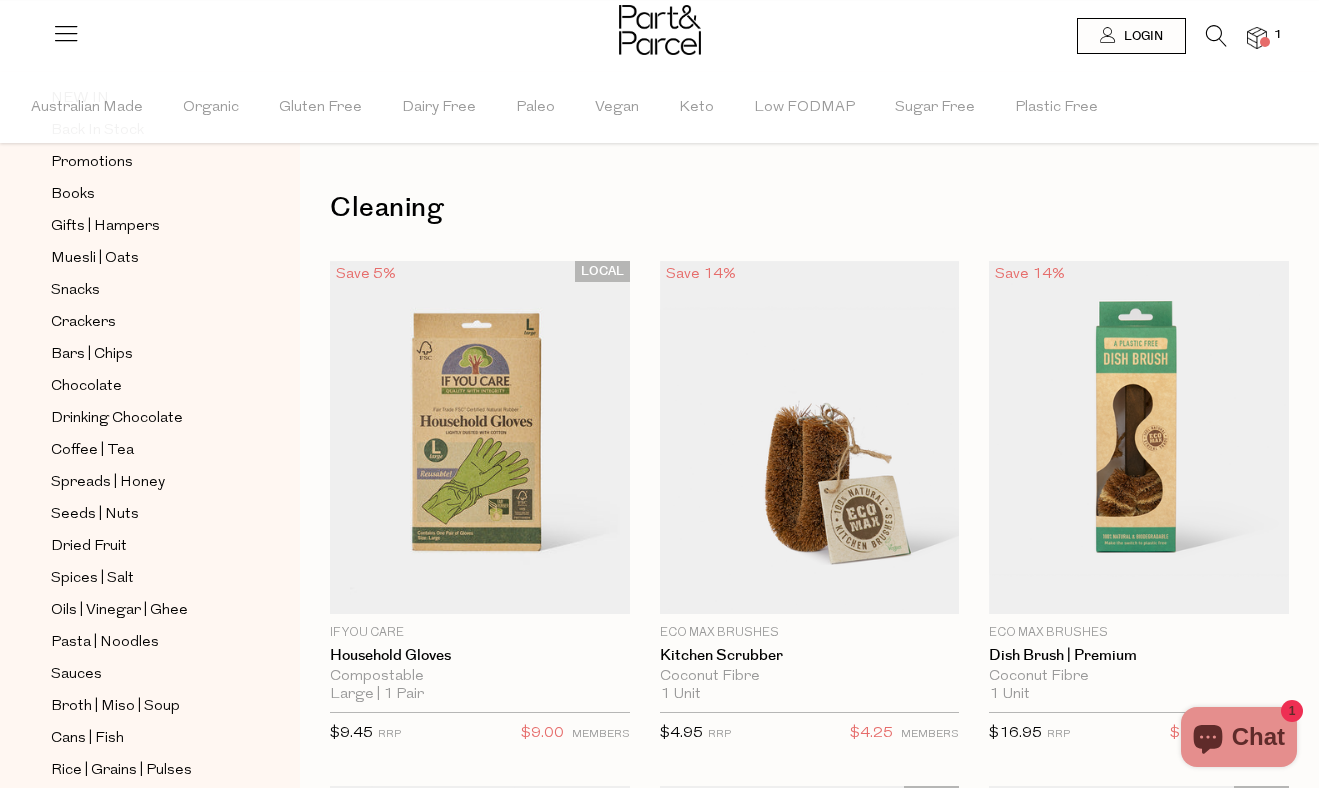 click at bounding box center (1216, 36) 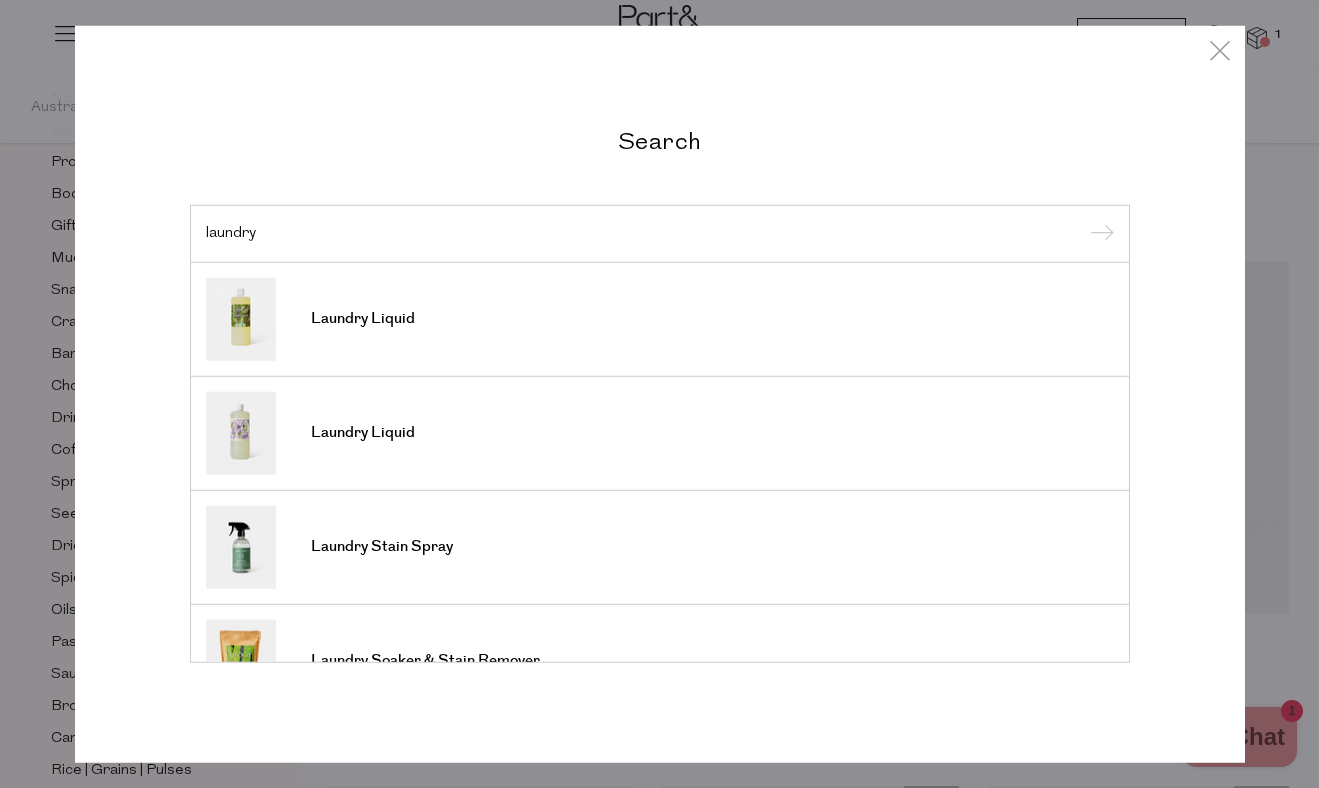 type on "laundry" 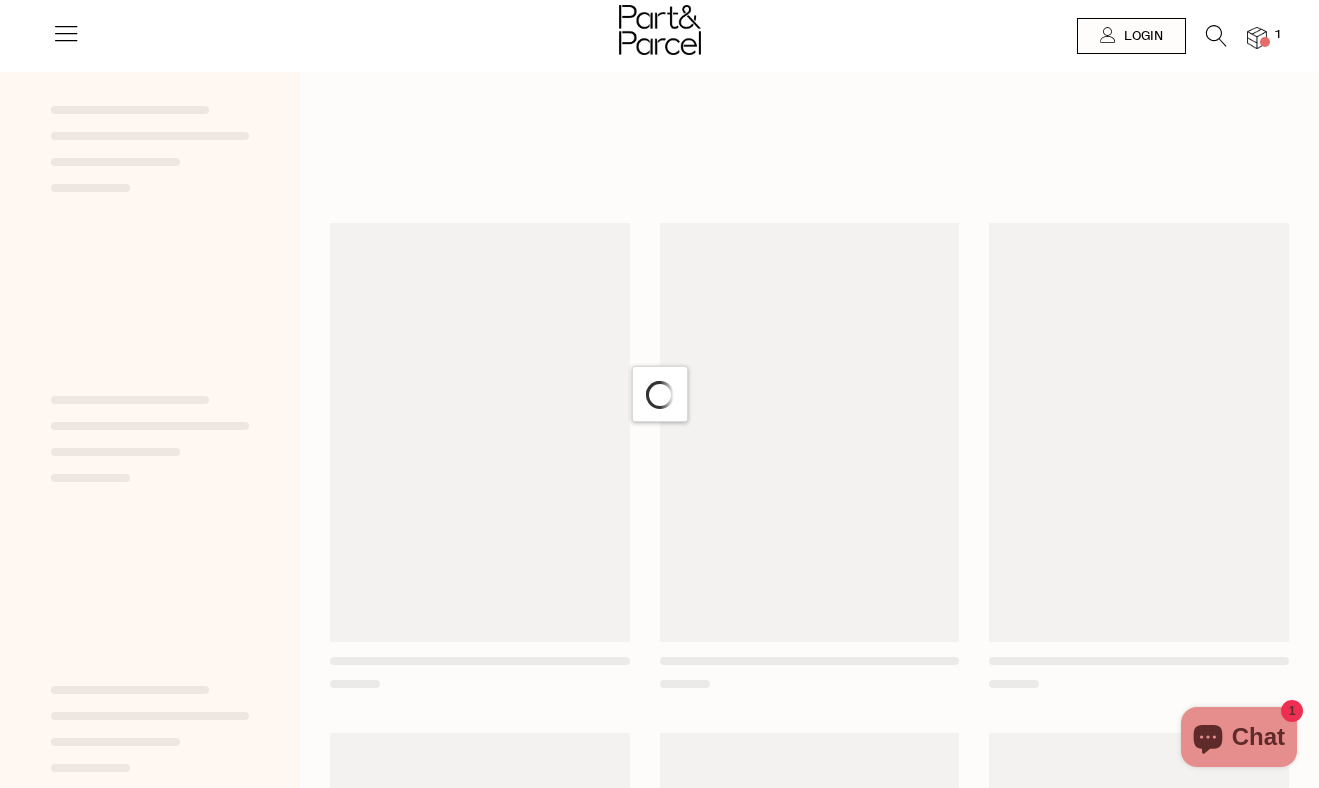 scroll, scrollTop: 0, scrollLeft: 0, axis: both 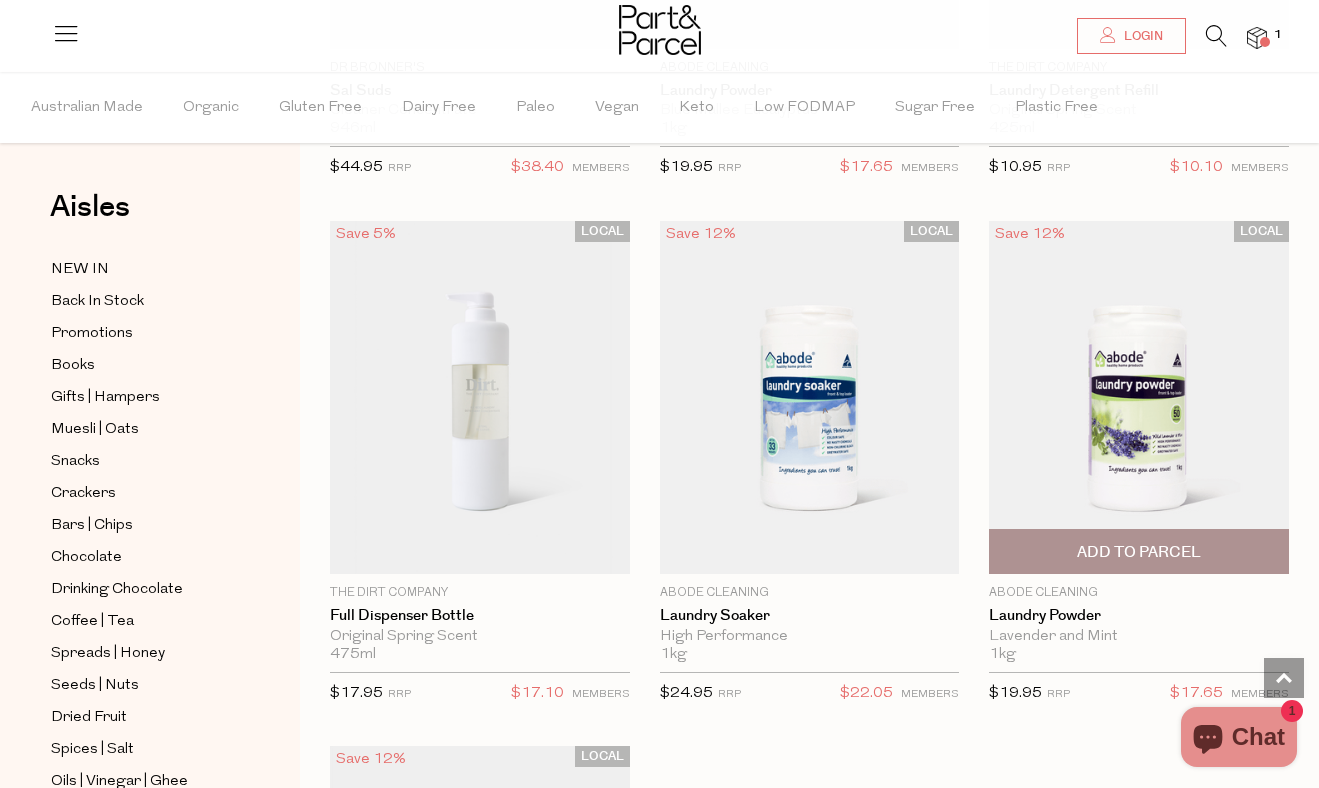 click on "Add To Parcel" at bounding box center (1139, 552) 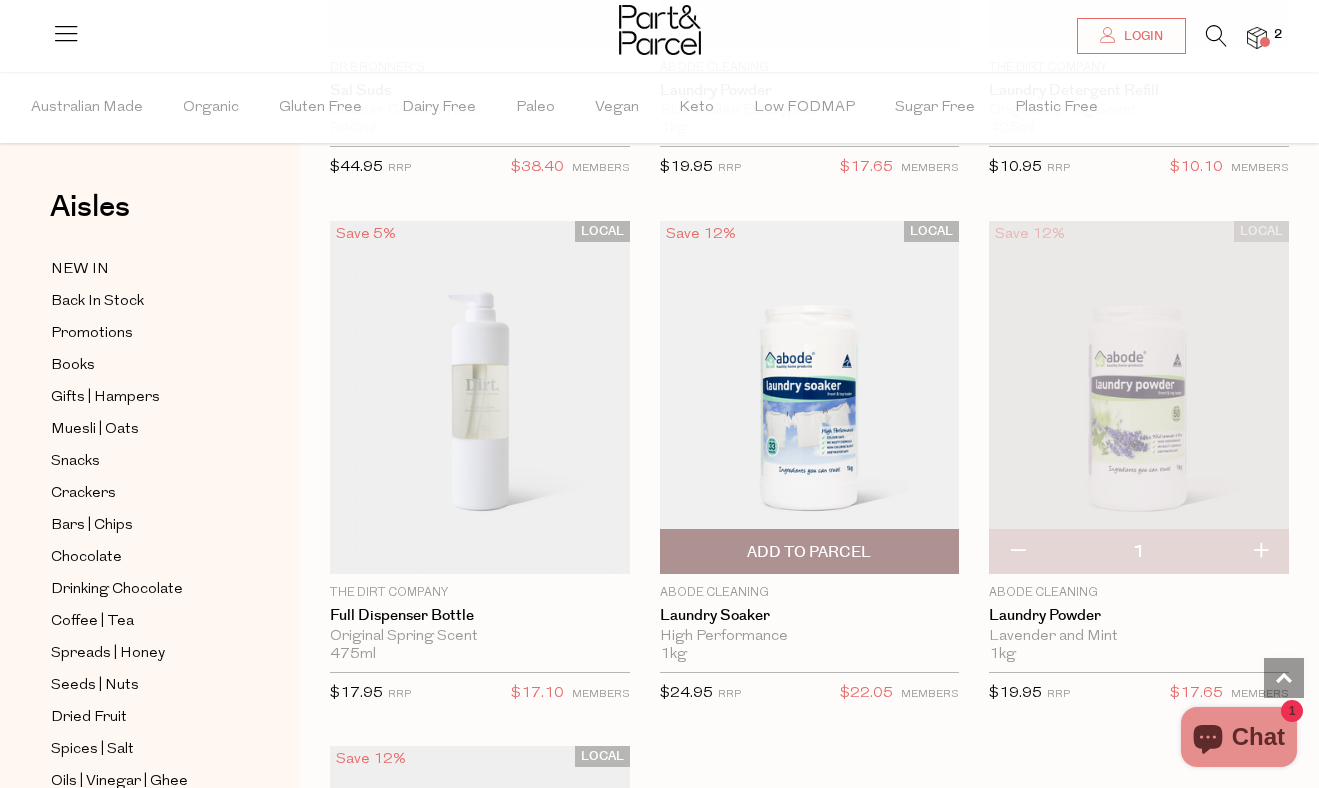 click on "Add To Parcel" at bounding box center (809, 552) 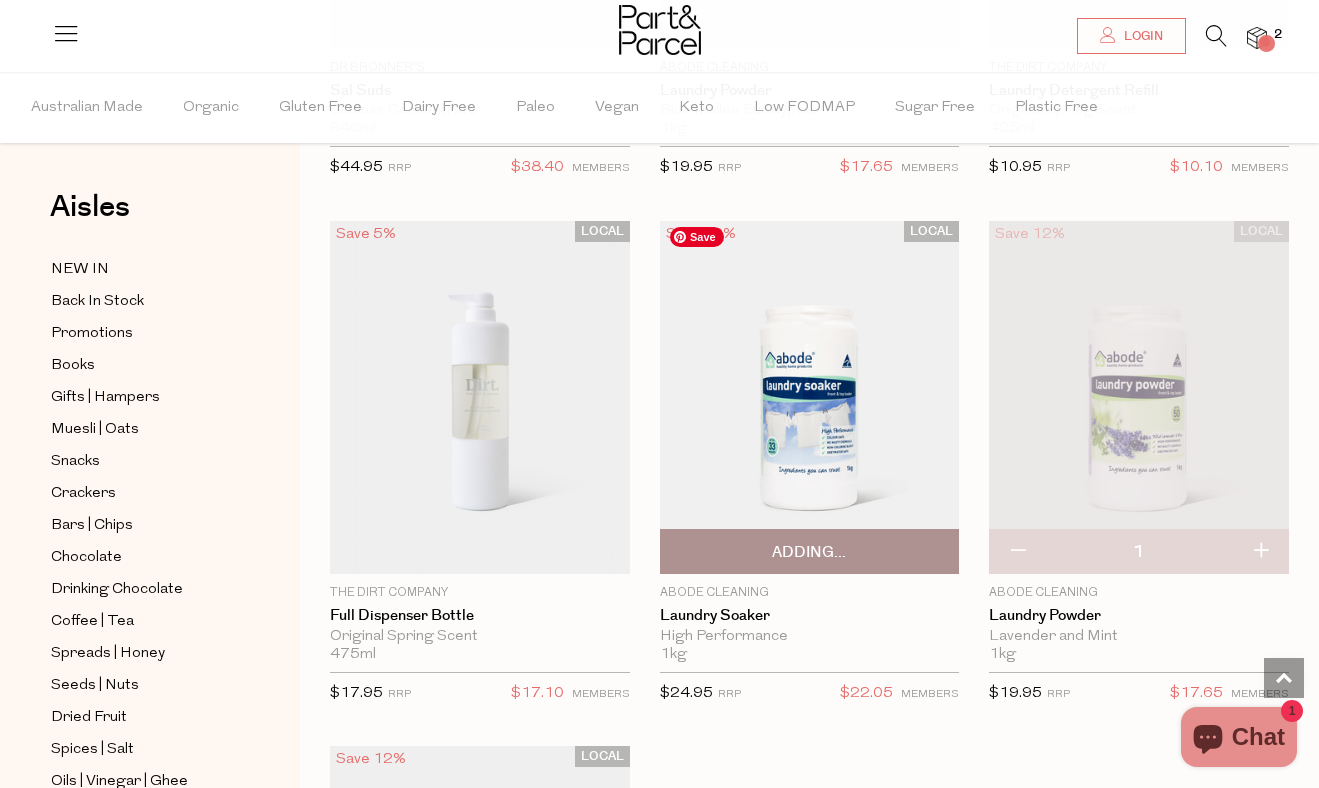 click at bounding box center (810, 398) 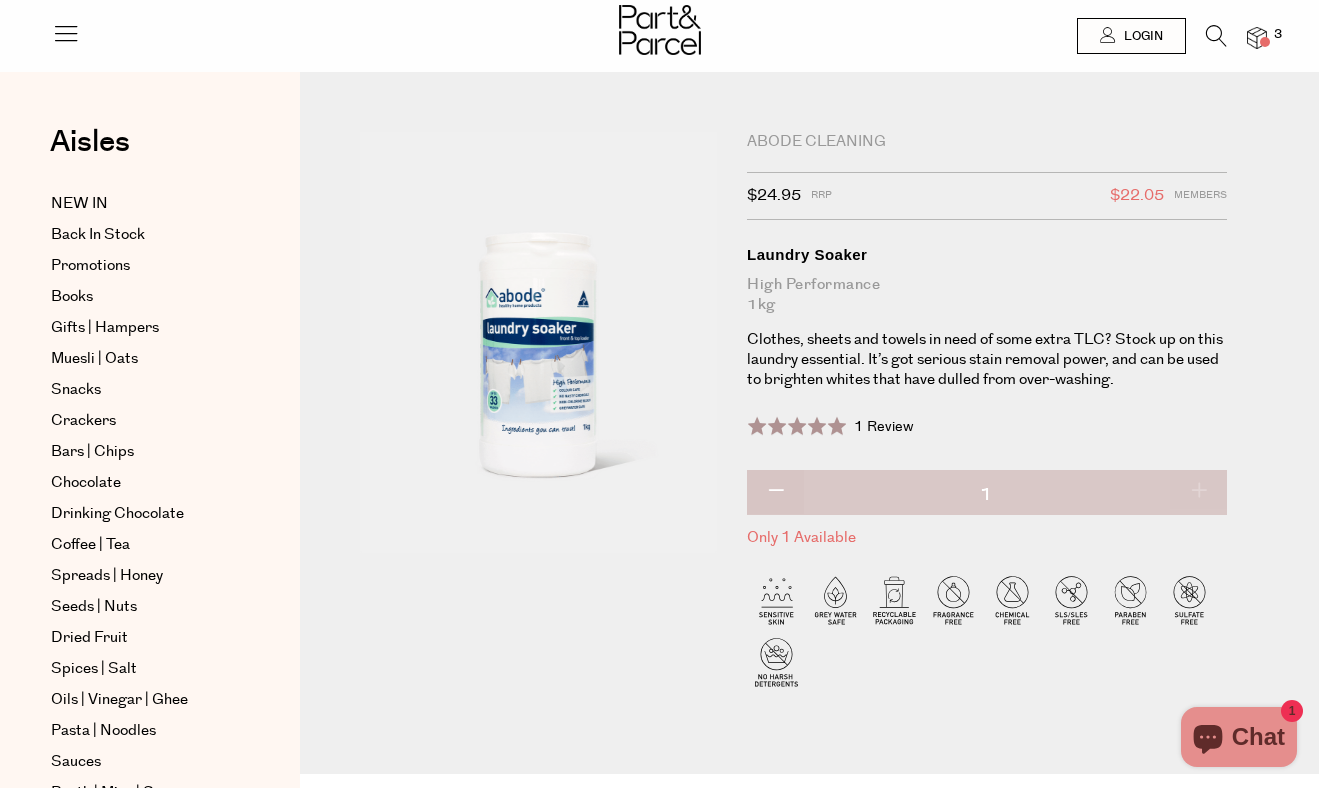 scroll, scrollTop: 0, scrollLeft: 0, axis: both 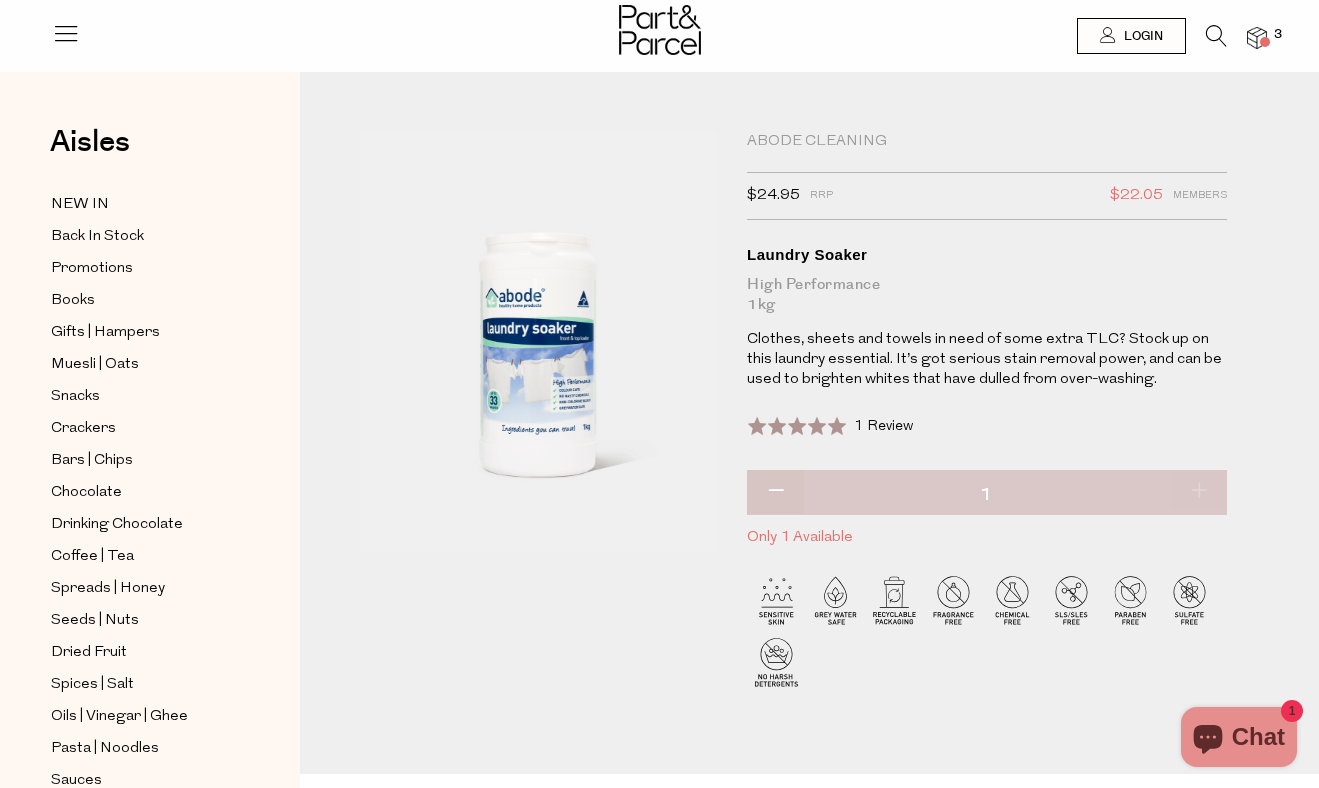 click at bounding box center (1257, 38) 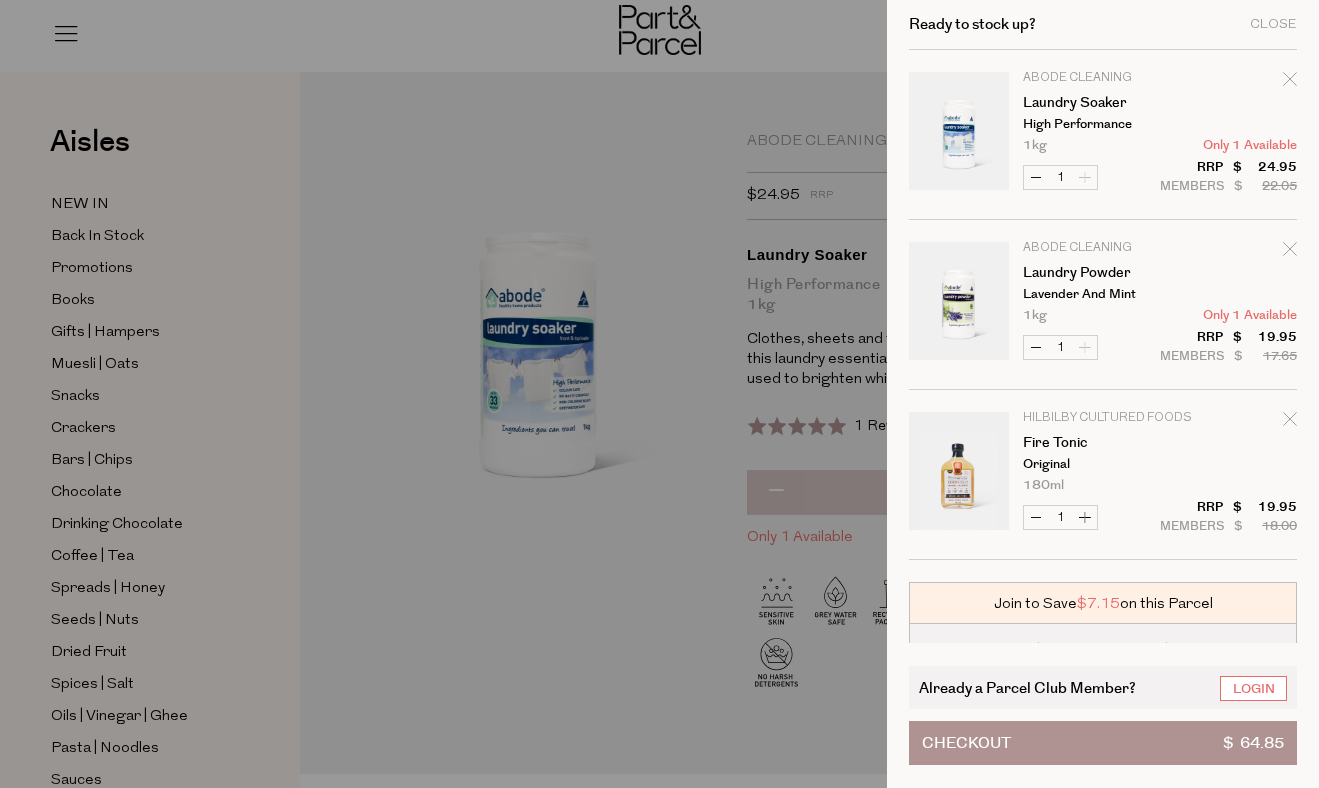 scroll, scrollTop: 91, scrollLeft: 0, axis: vertical 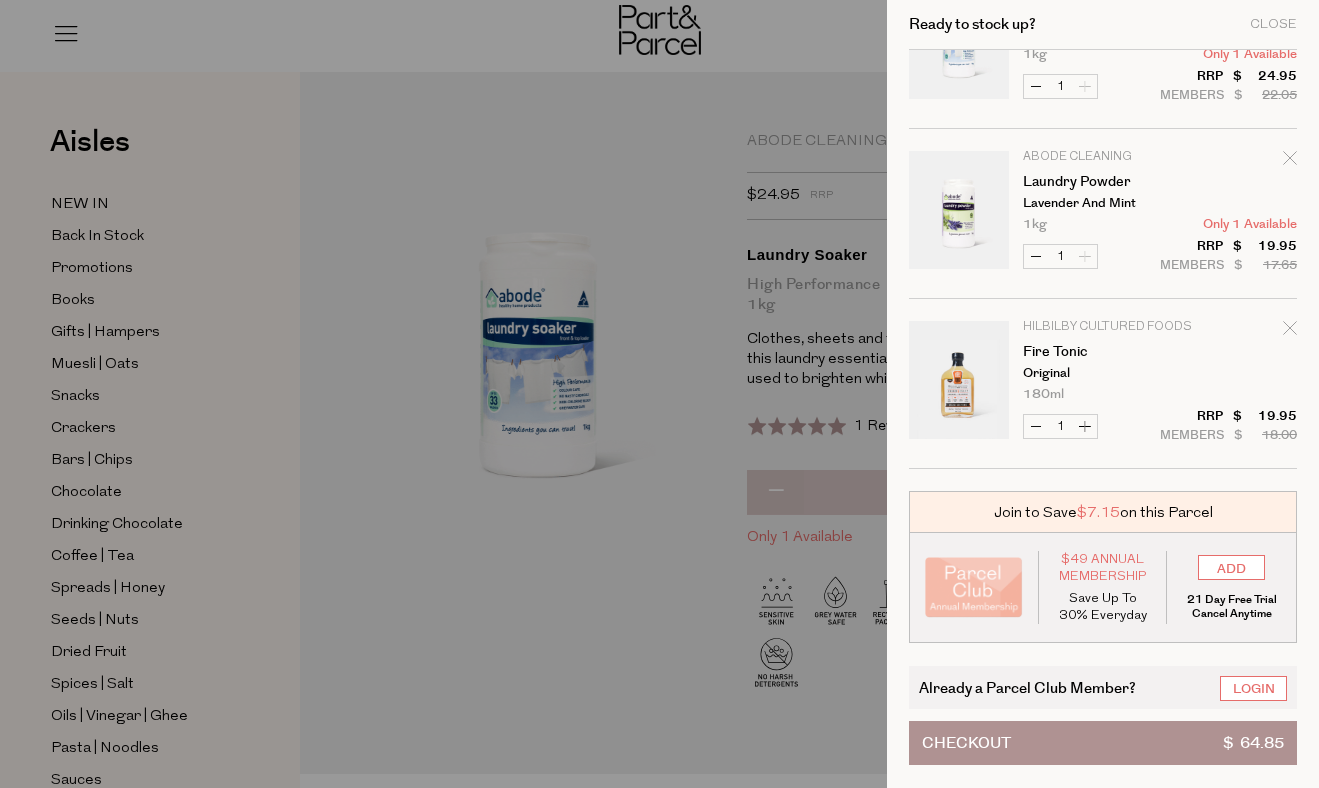 click at bounding box center [659, 394] 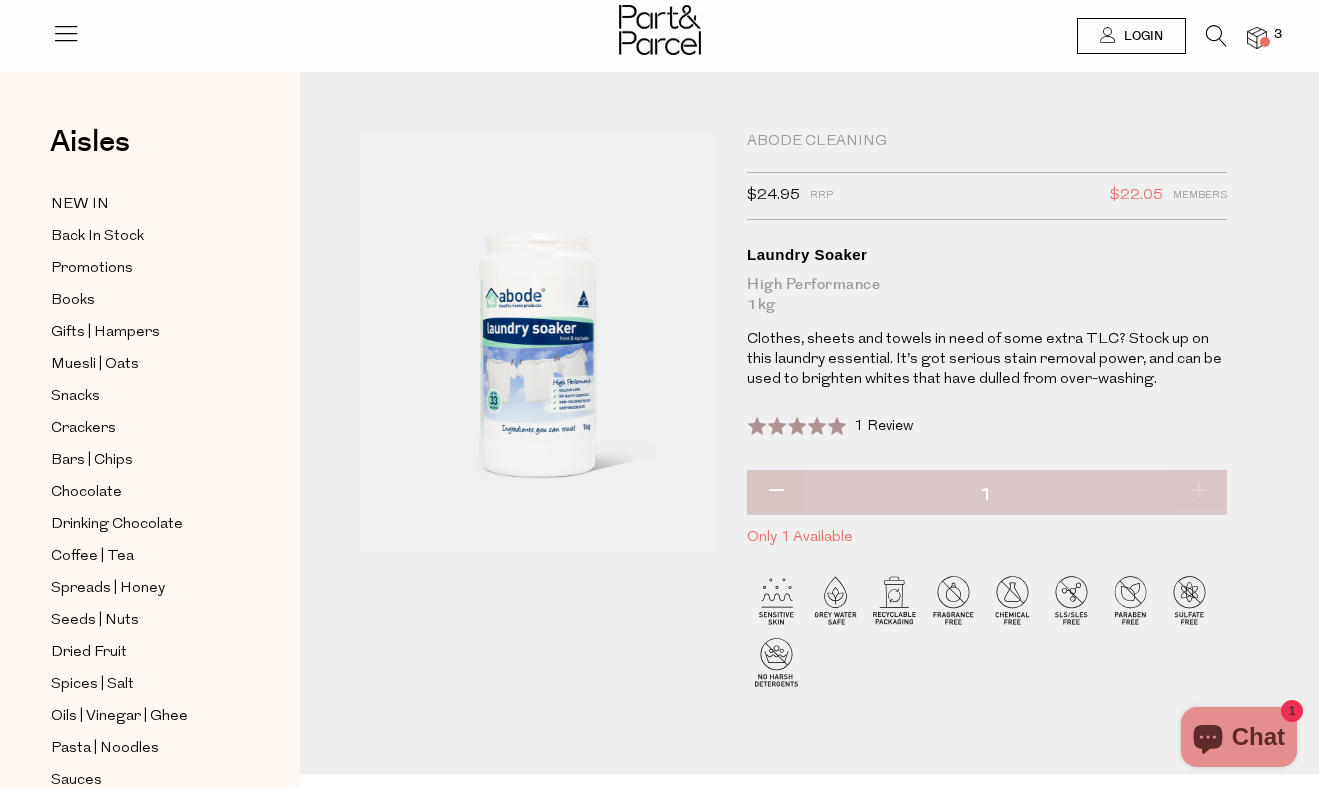 click at bounding box center (659, 32) 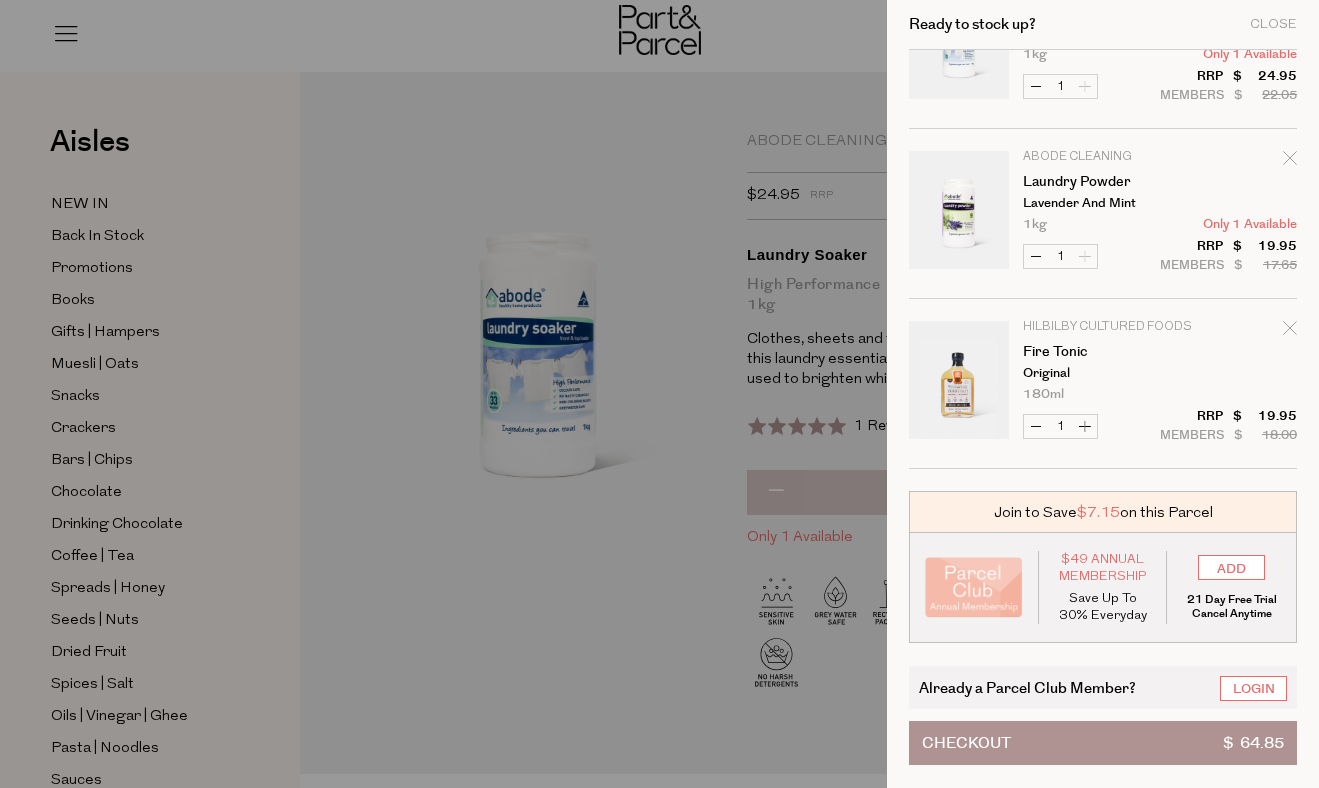 click on "Increase Fire Tonic" at bounding box center (1085, 426) 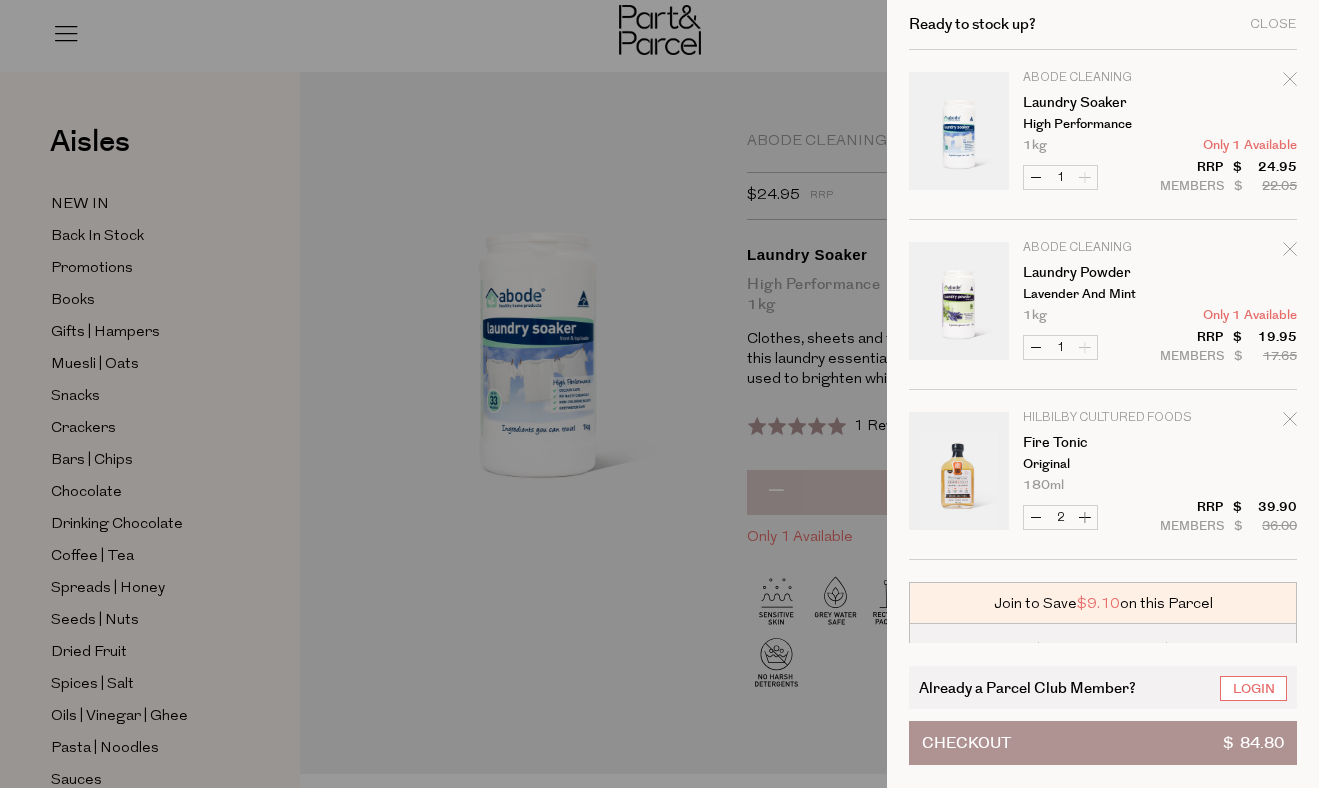 click at bounding box center (659, 394) 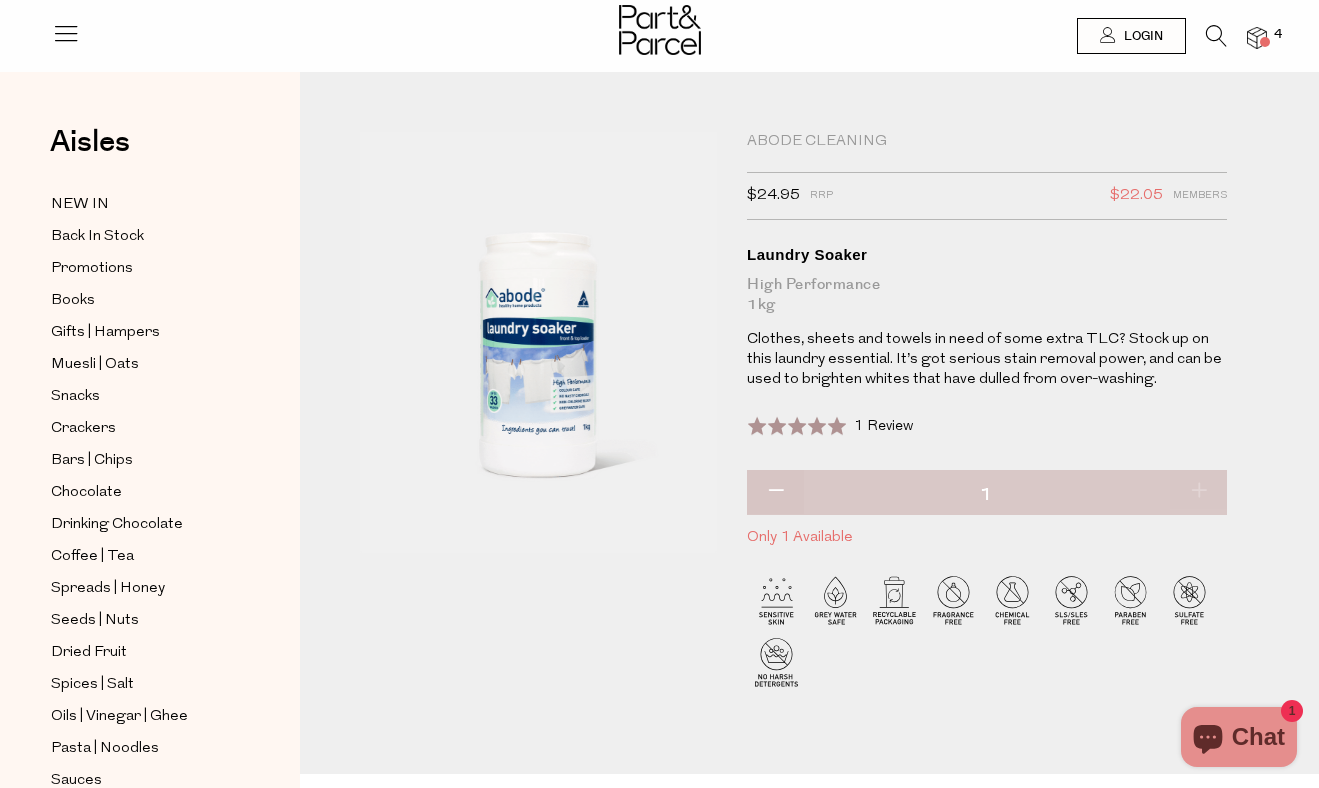 click at bounding box center (660, 30) 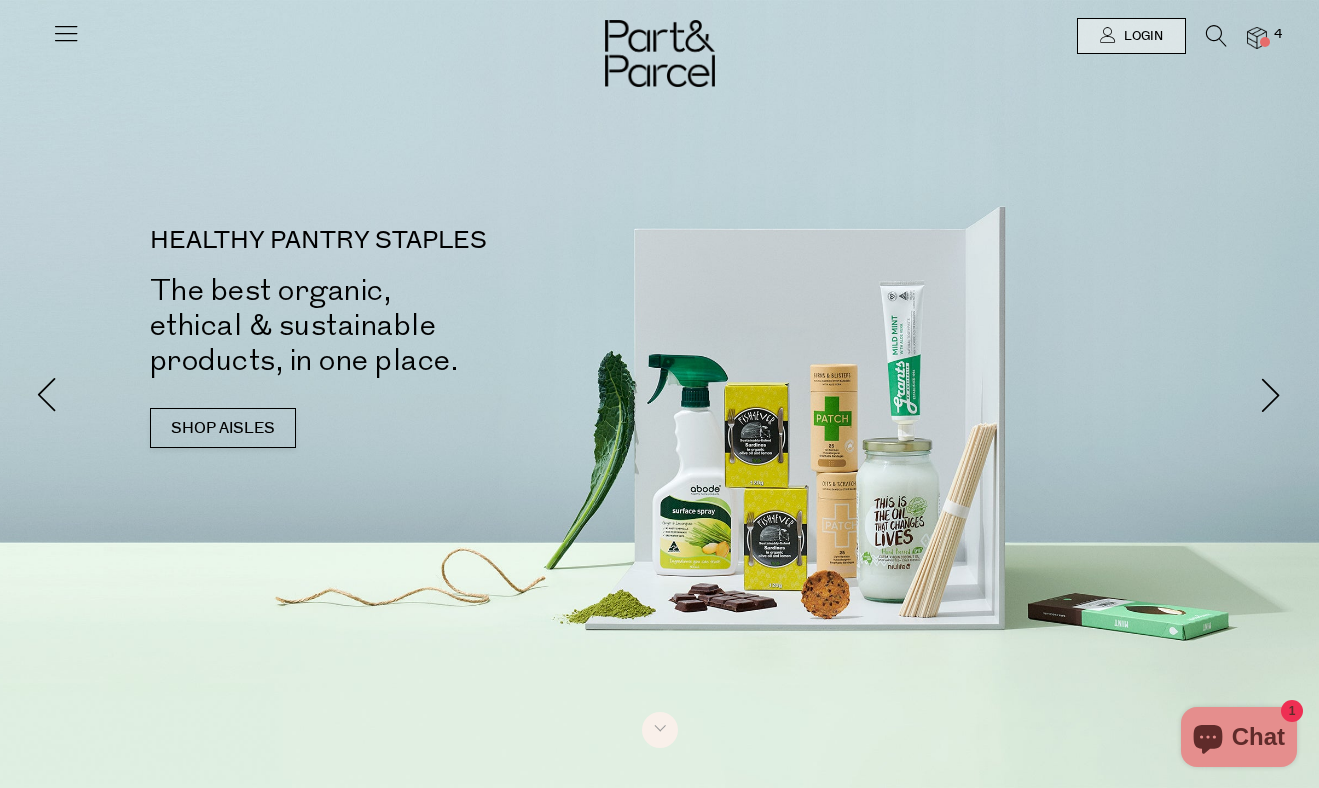 scroll, scrollTop: 0, scrollLeft: 0, axis: both 